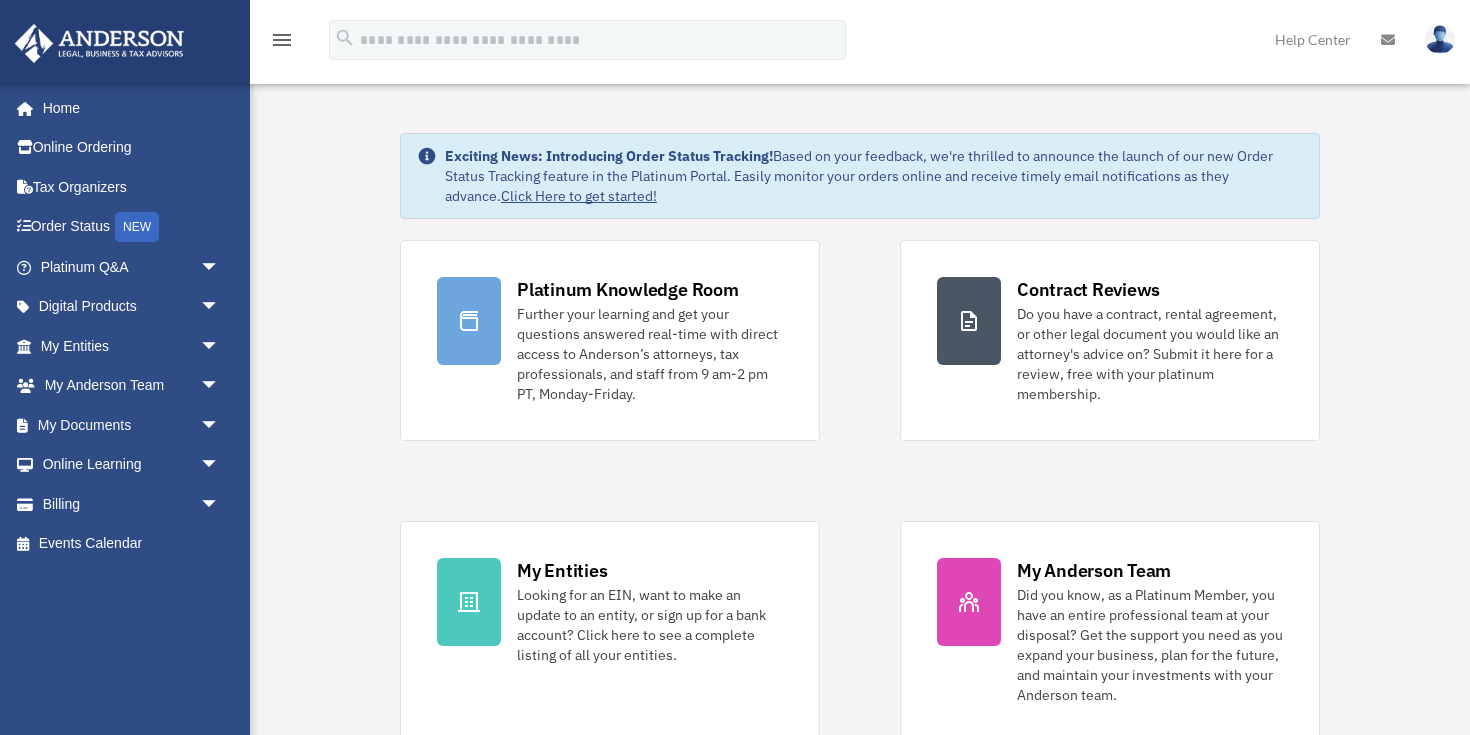 scroll, scrollTop: 0, scrollLeft: 0, axis: both 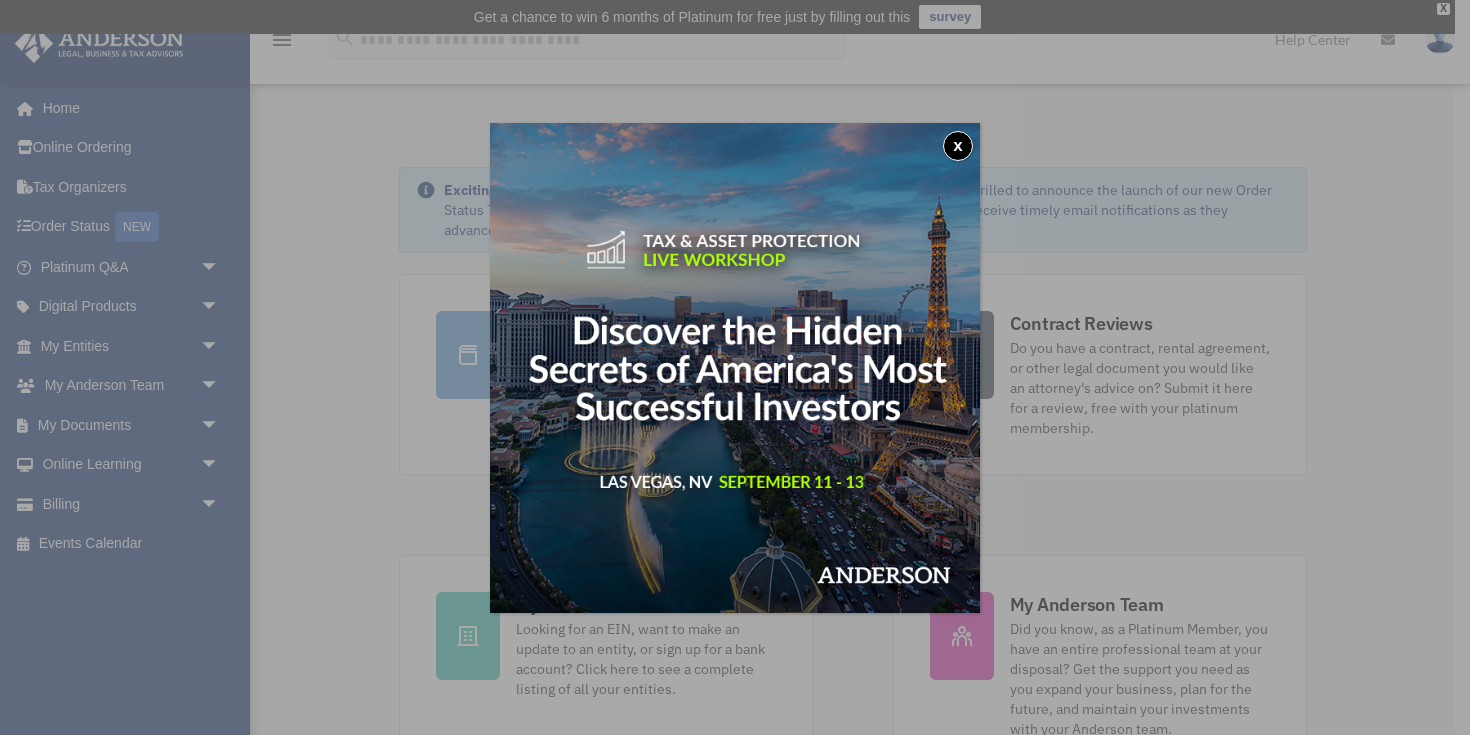 click on "x" at bounding box center (958, 146) 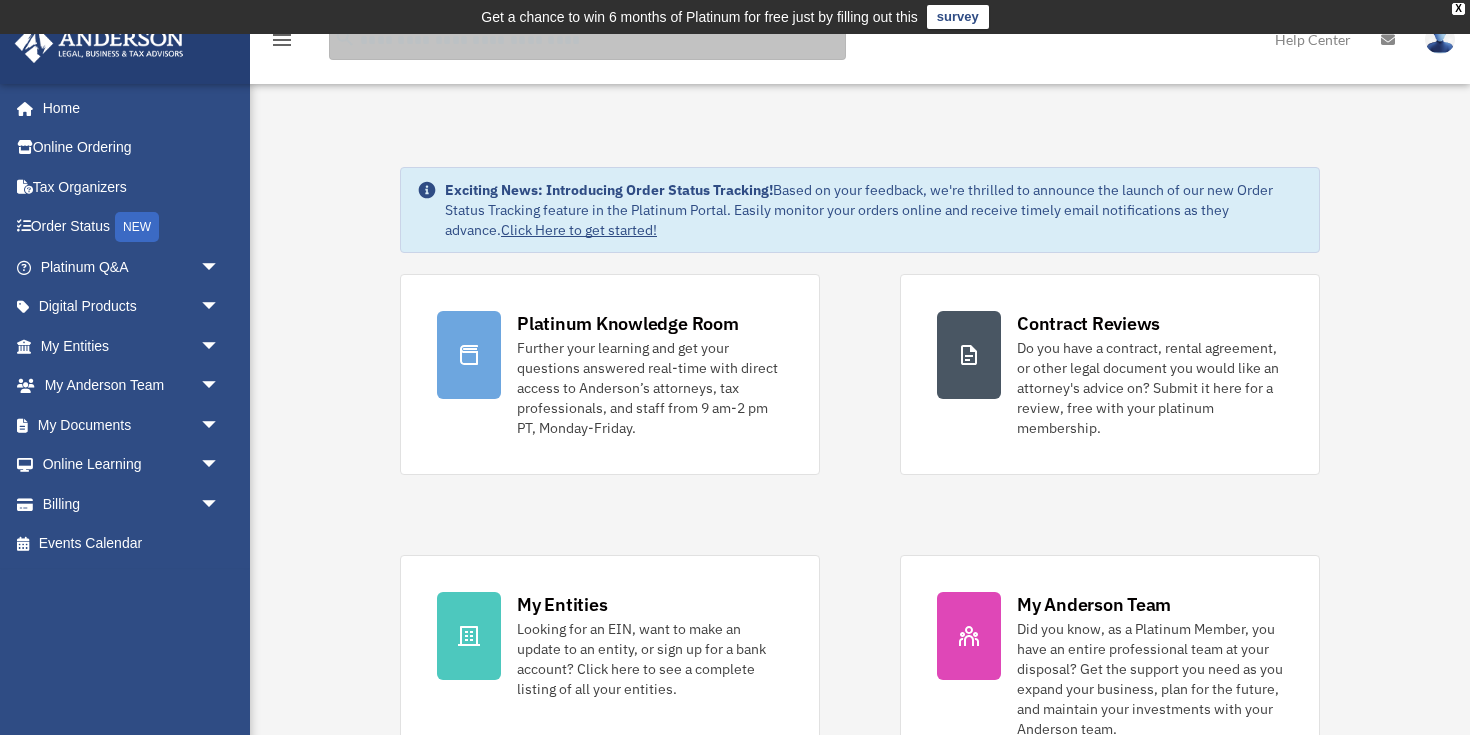 click at bounding box center (587, 40) 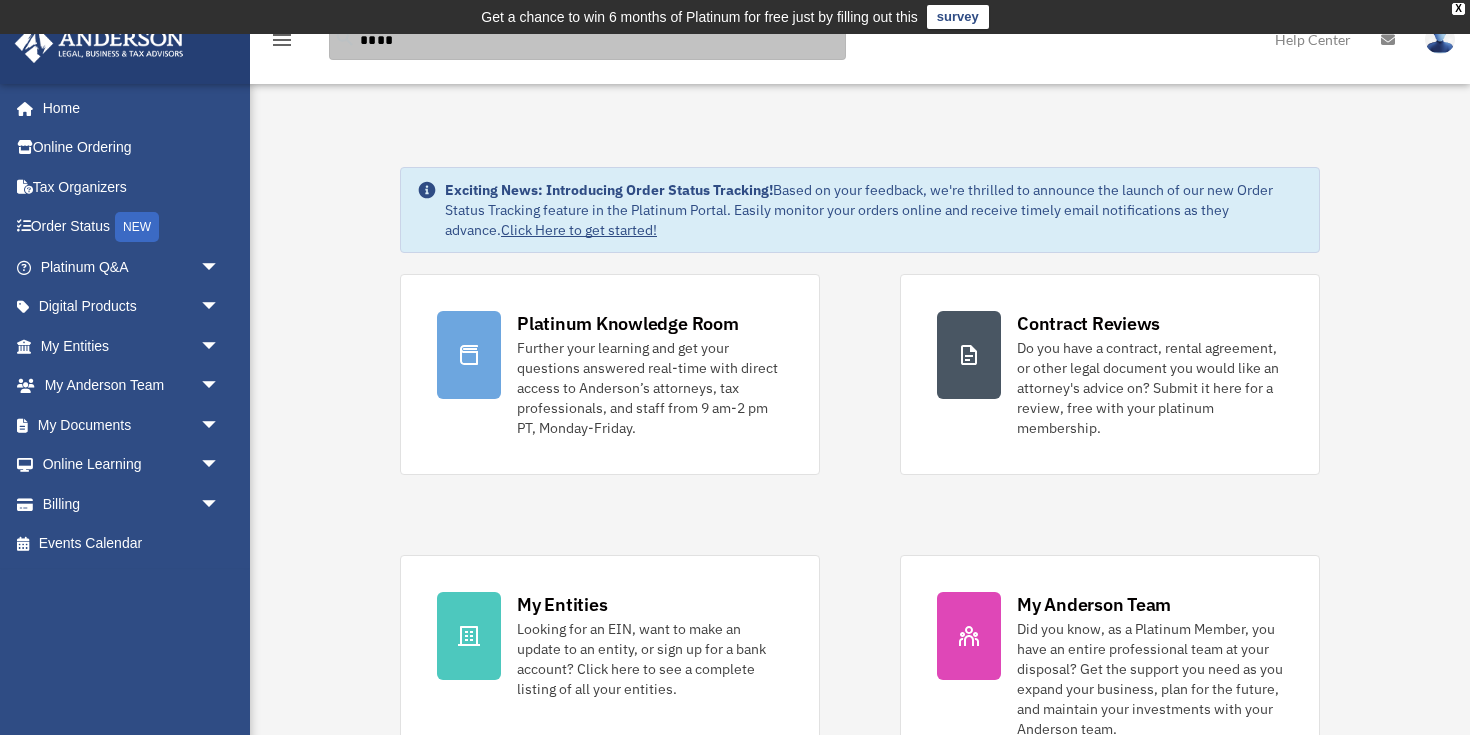 type on "****" 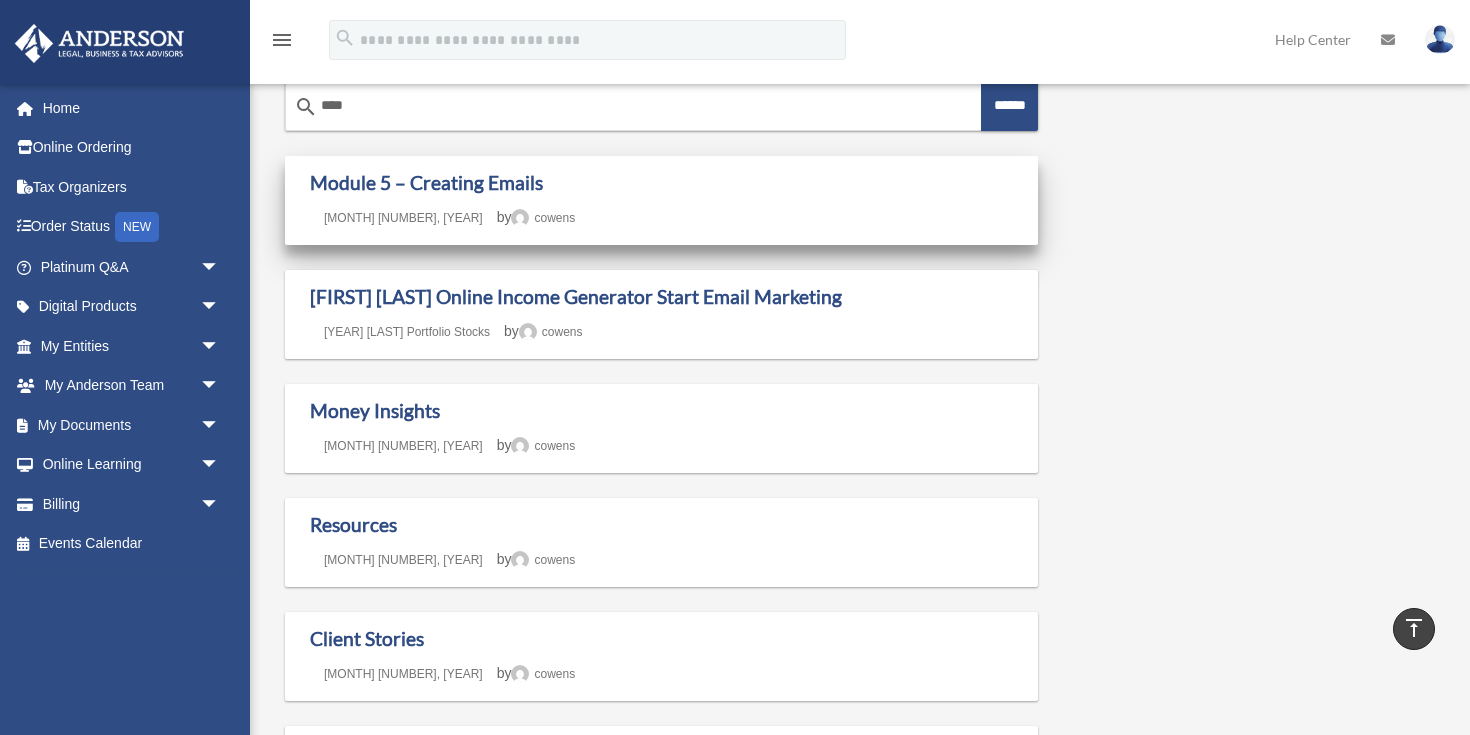 scroll, scrollTop: 0, scrollLeft: 0, axis: both 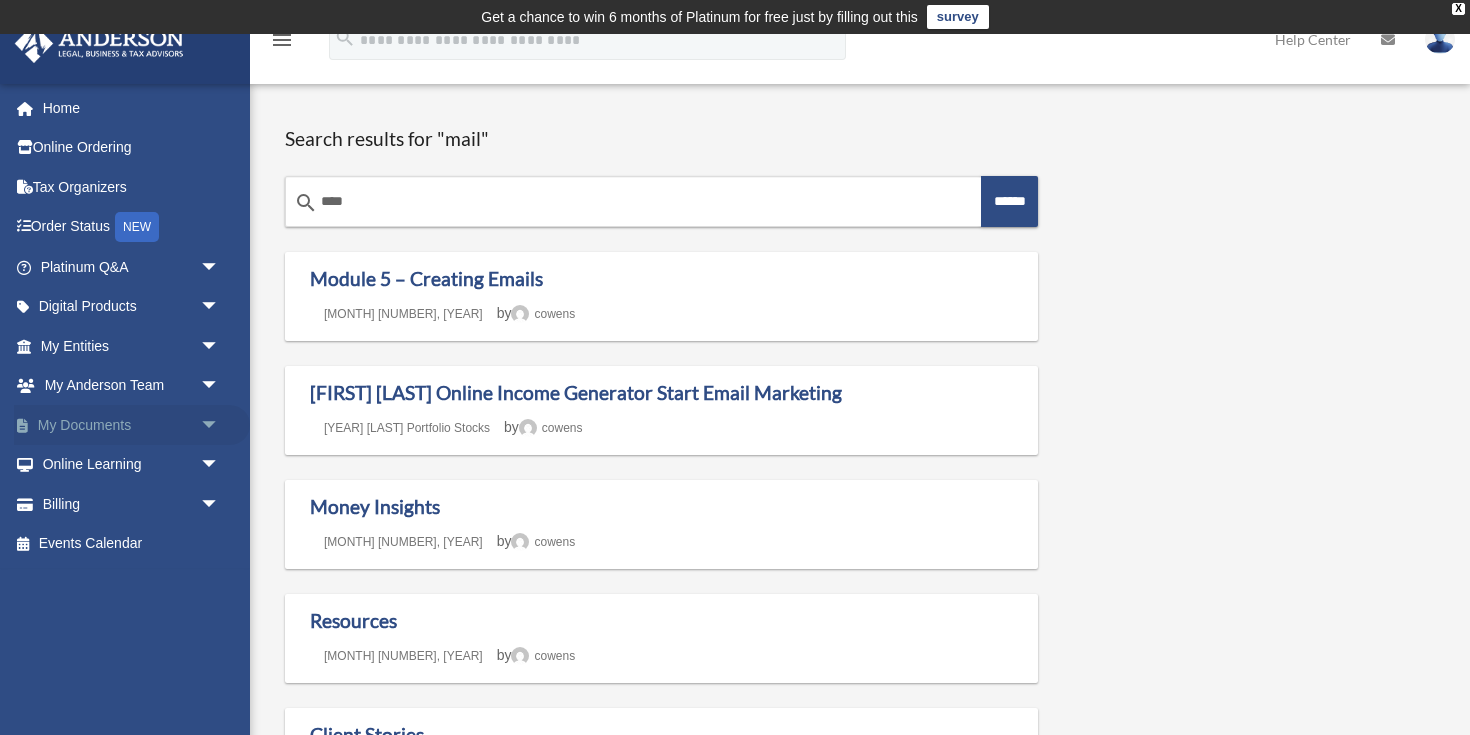 click on "My Documents arrow_drop_down" at bounding box center (132, 425) 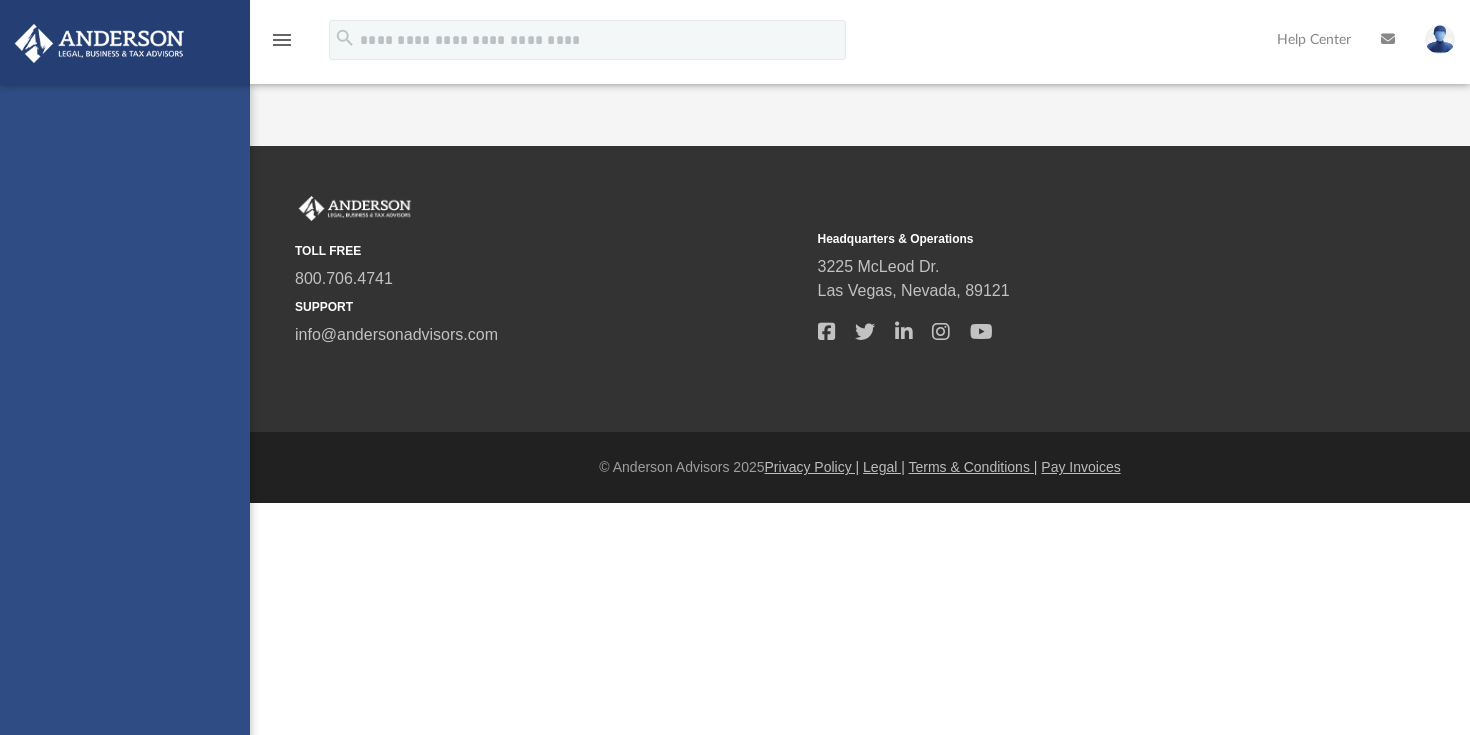 scroll, scrollTop: 0, scrollLeft: 0, axis: both 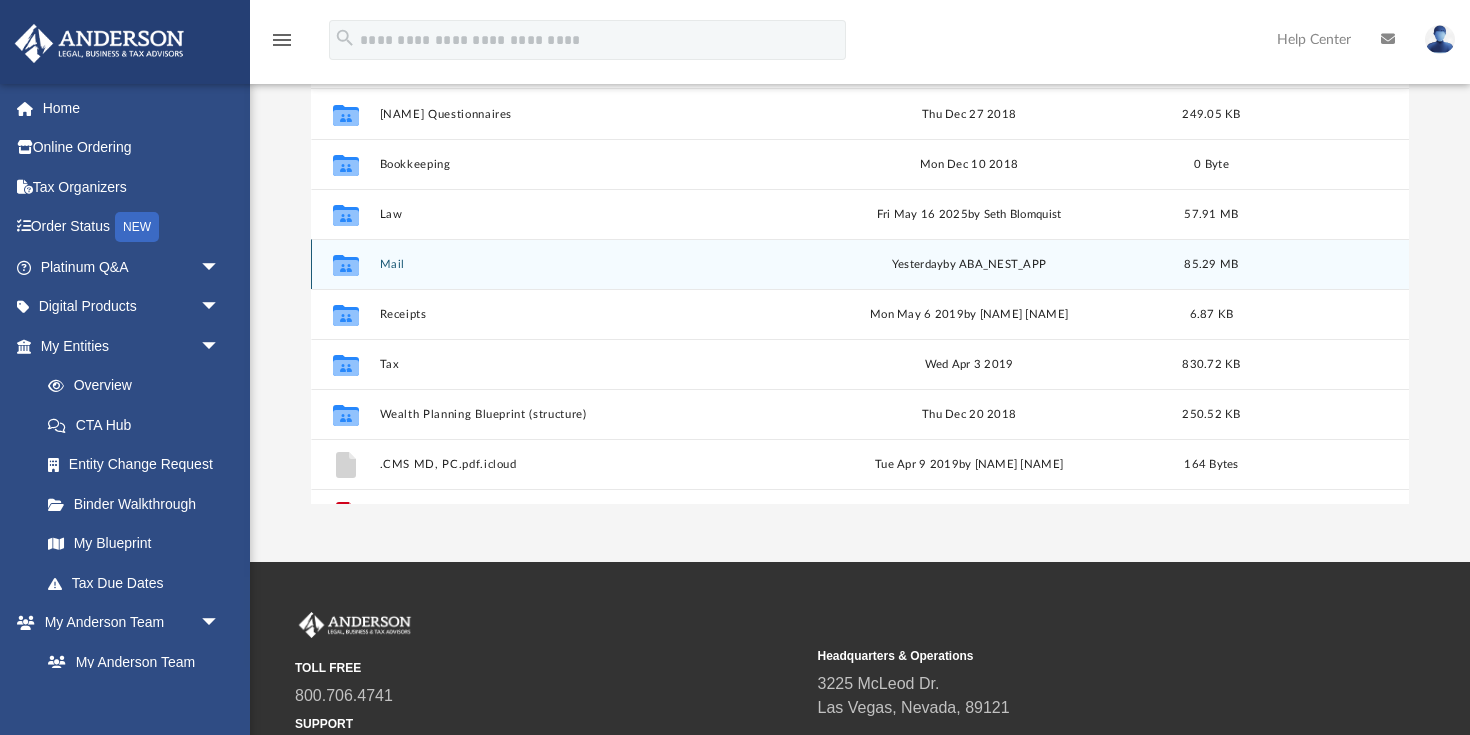 click on "Mail" at bounding box center [573, 264] 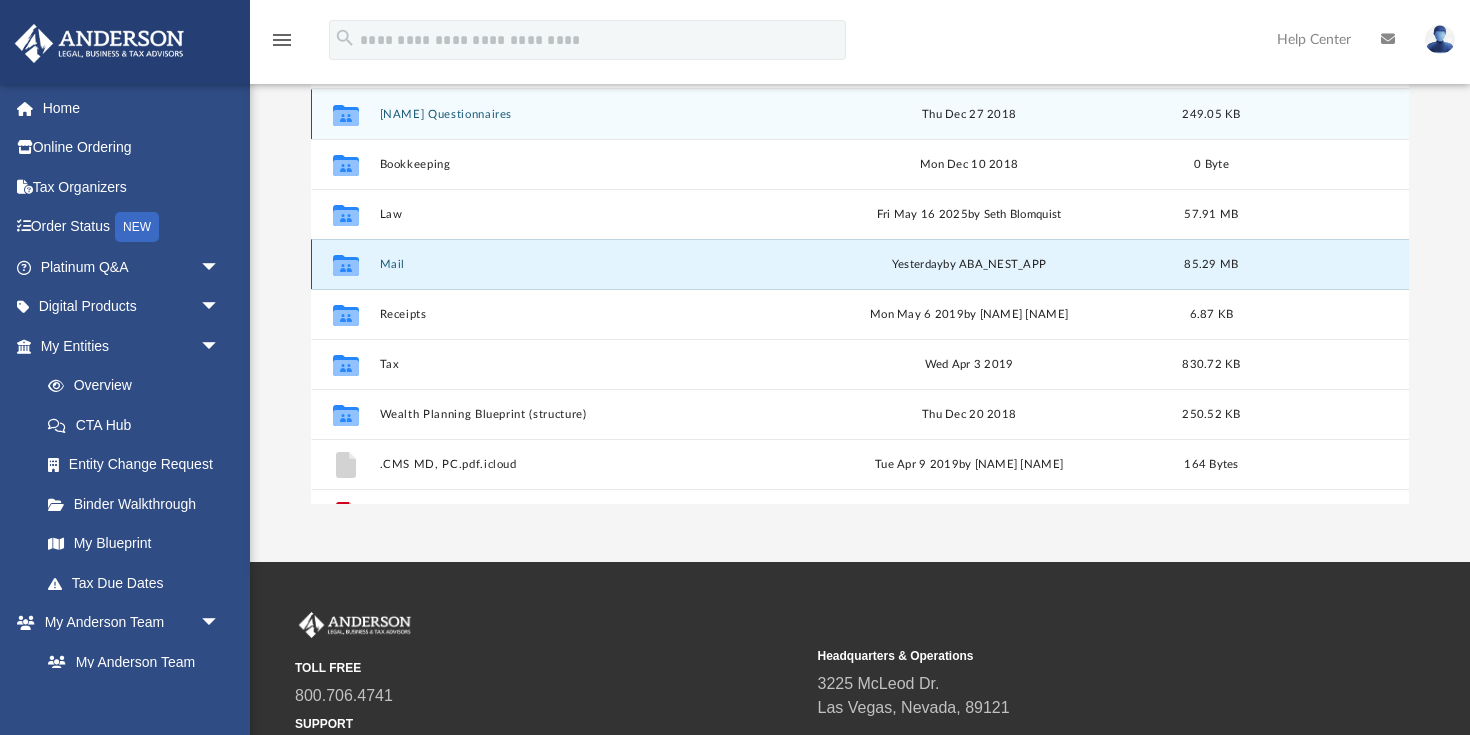 scroll, scrollTop: 393, scrollLeft: 1098, axis: both 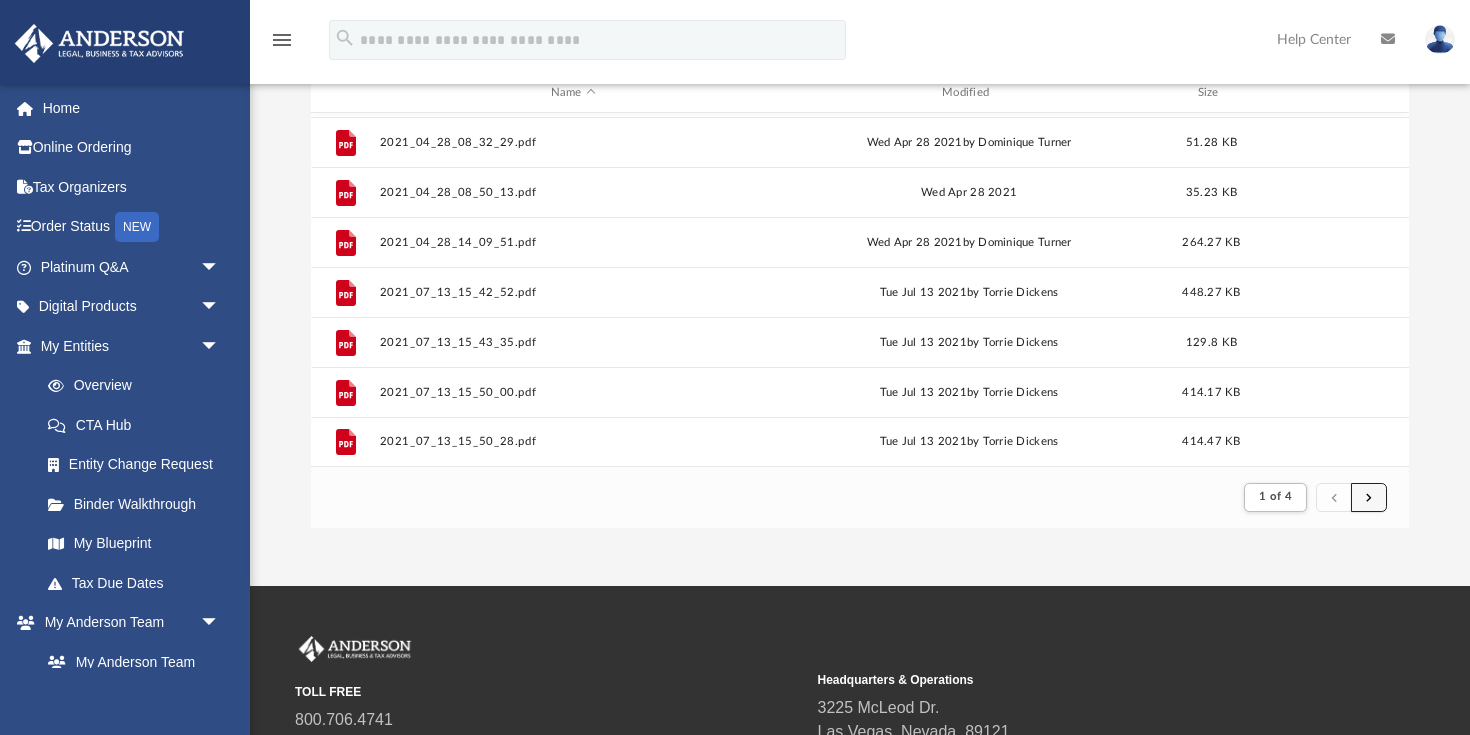click at bounding box center [1369, 497] 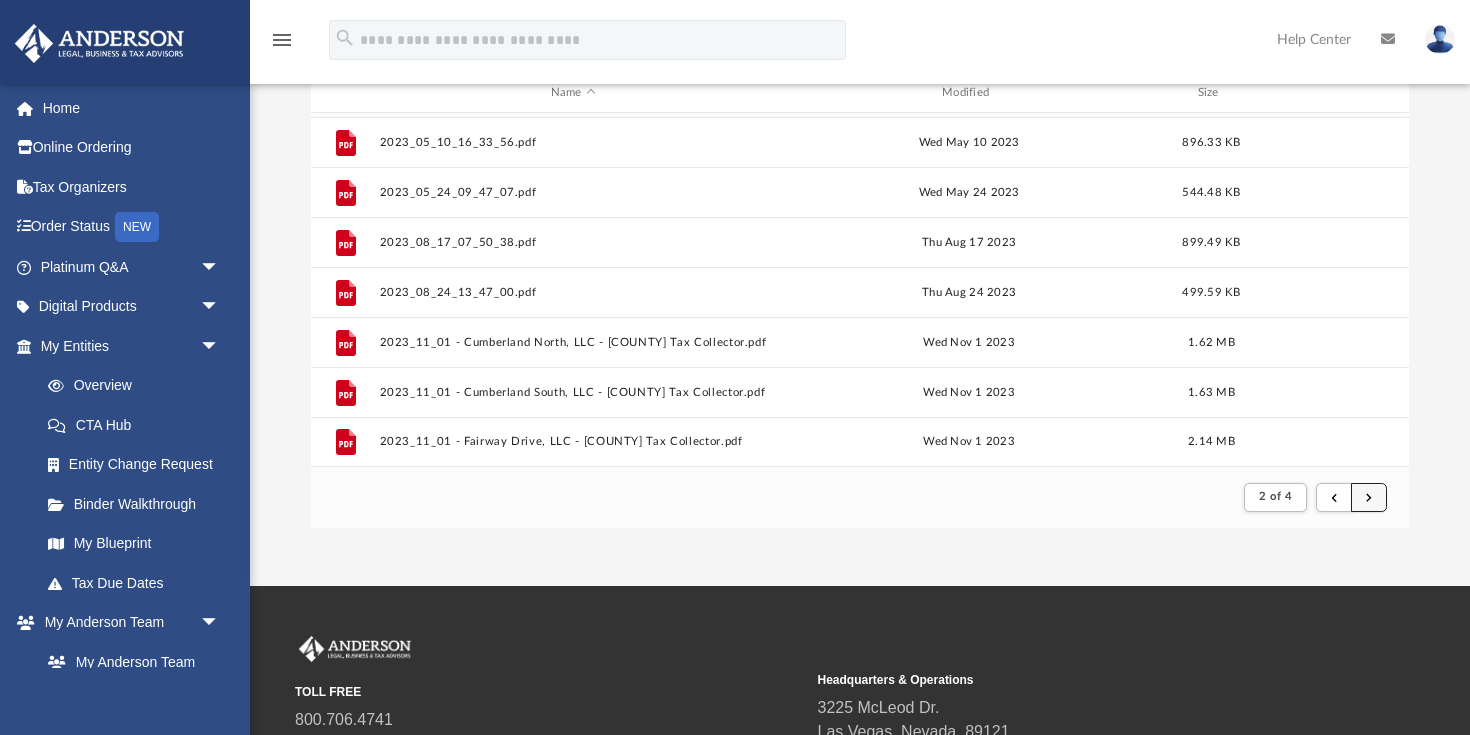 click at bounding box center [1369, 497] 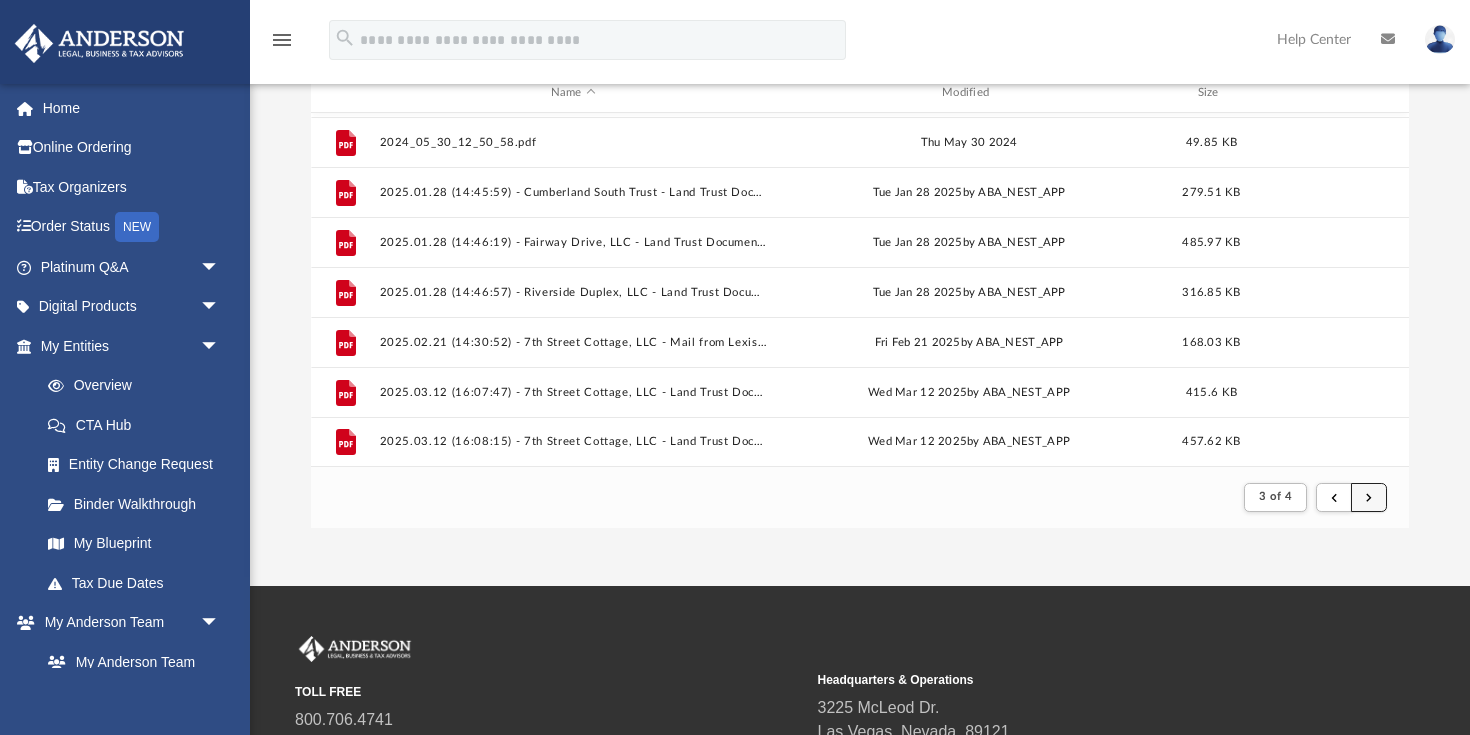 click at bounding box center [1369, 496] 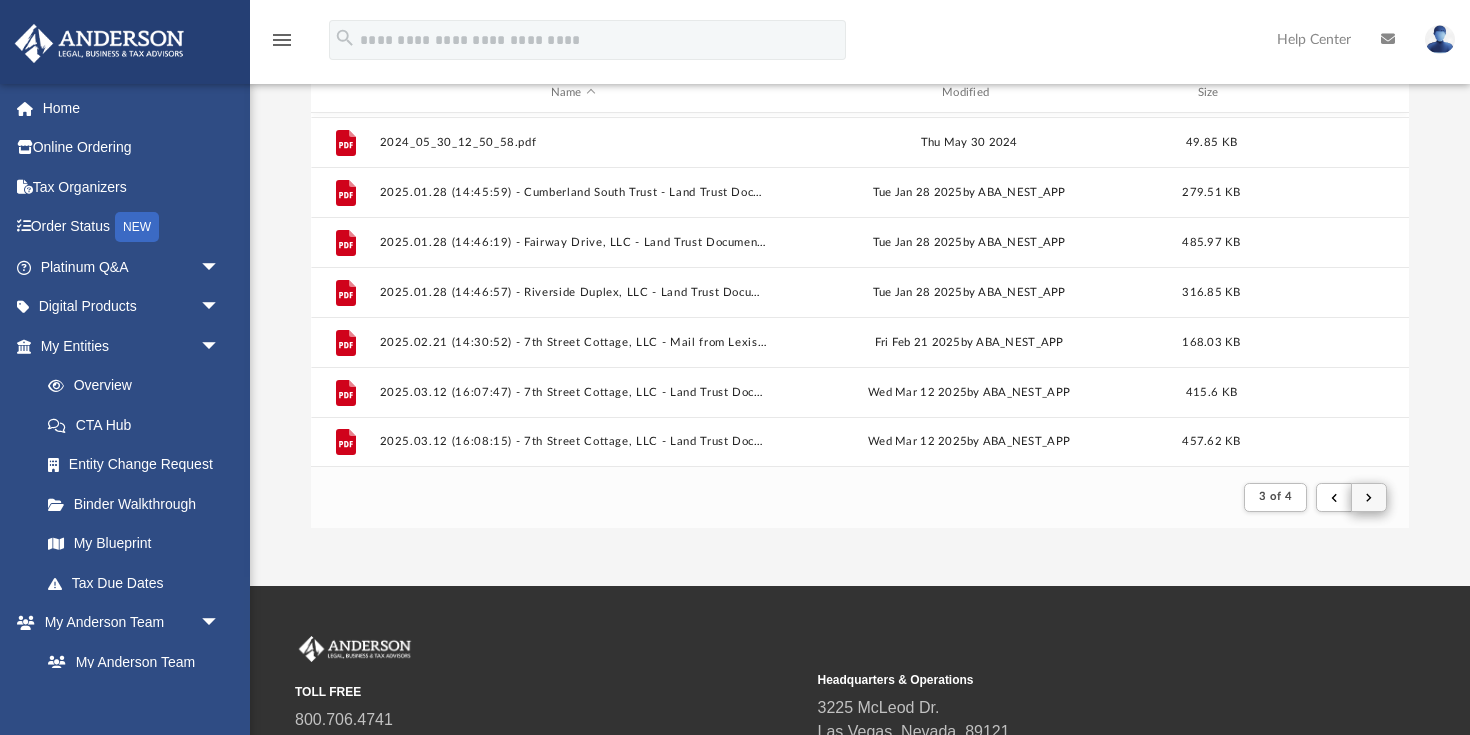 scroll, scrollTop: 0, scrollLeft: 0, axis: both 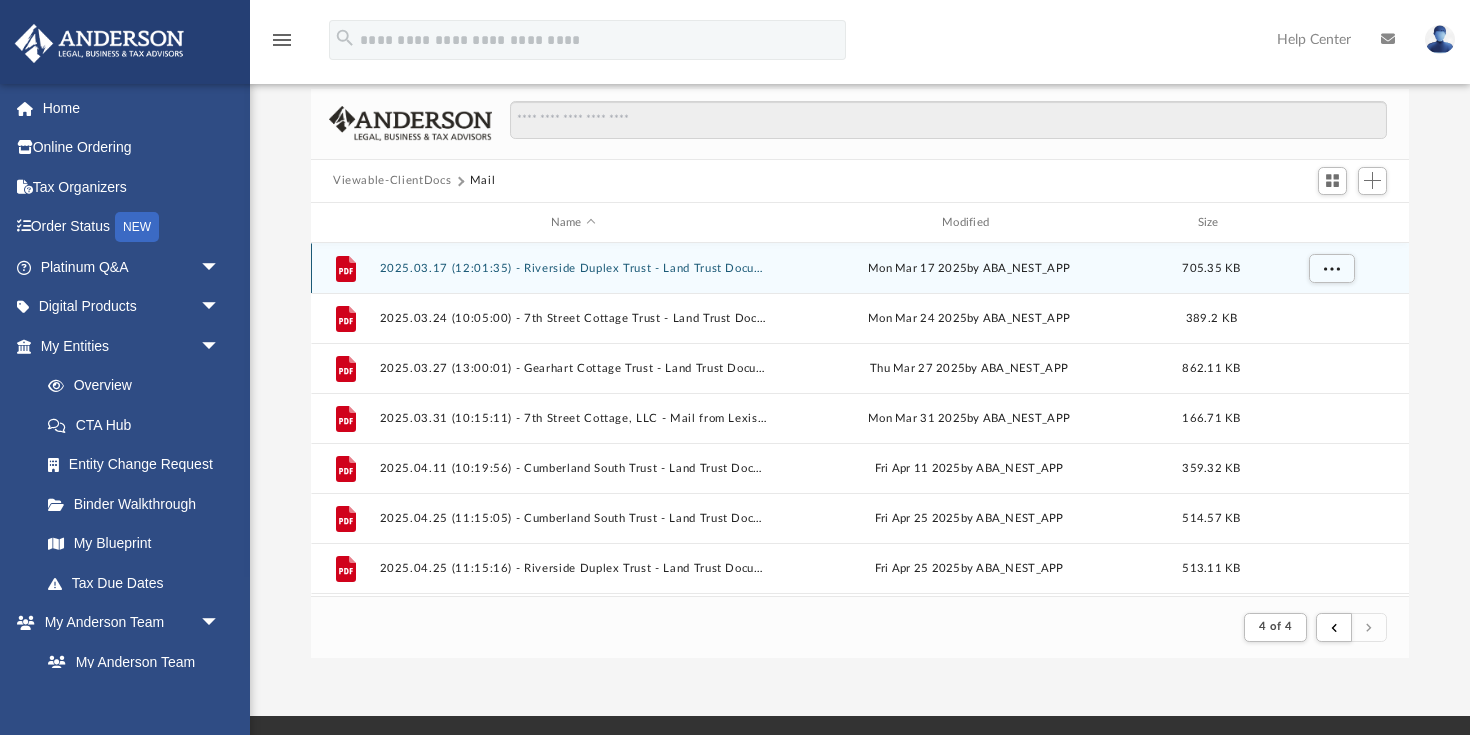 click on "2025.03.17 (12:01:35) - Riverside Duplex Trust - Land Trust Documents from Carrie Karl.pdf" at bounding box center (573, 268) 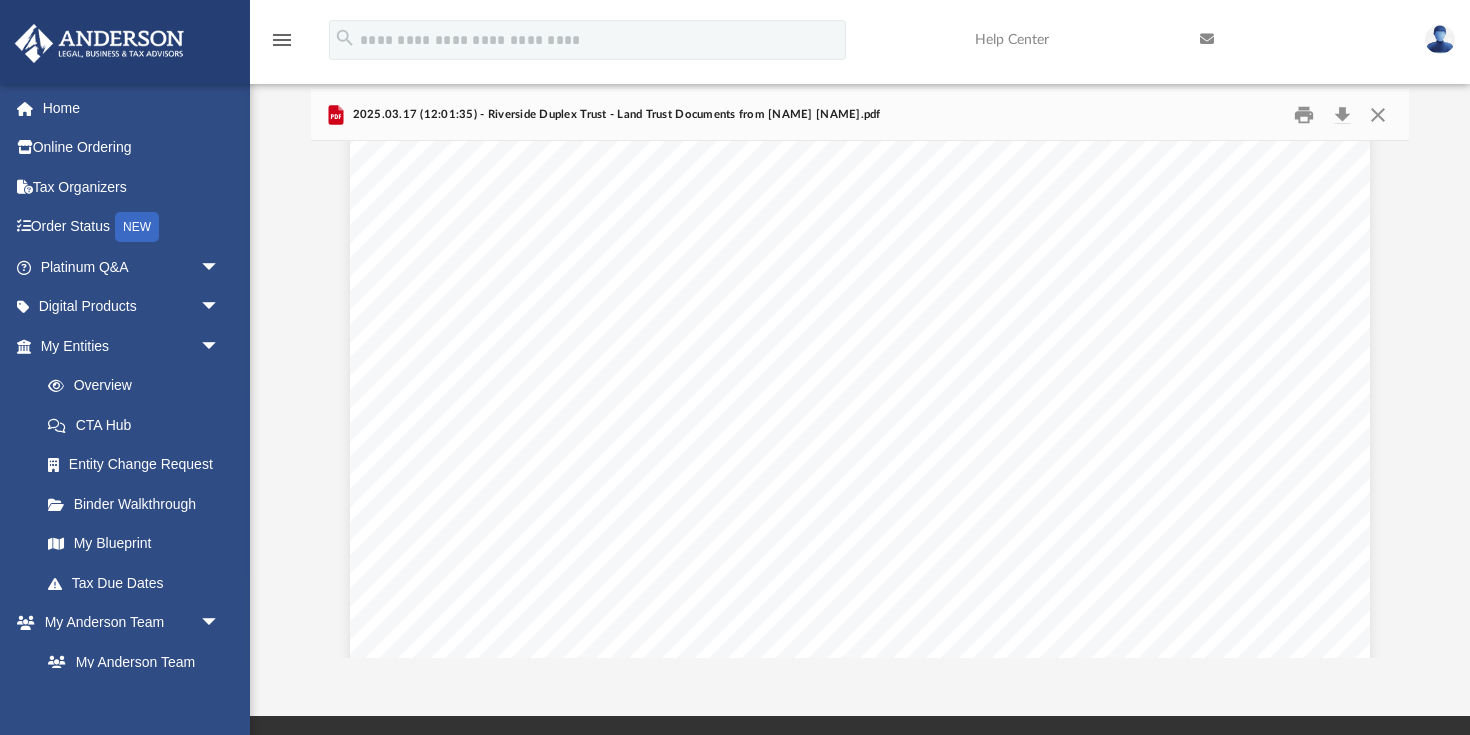 scroll, scrollTop: 0, scrollLeft: 0, axis: both 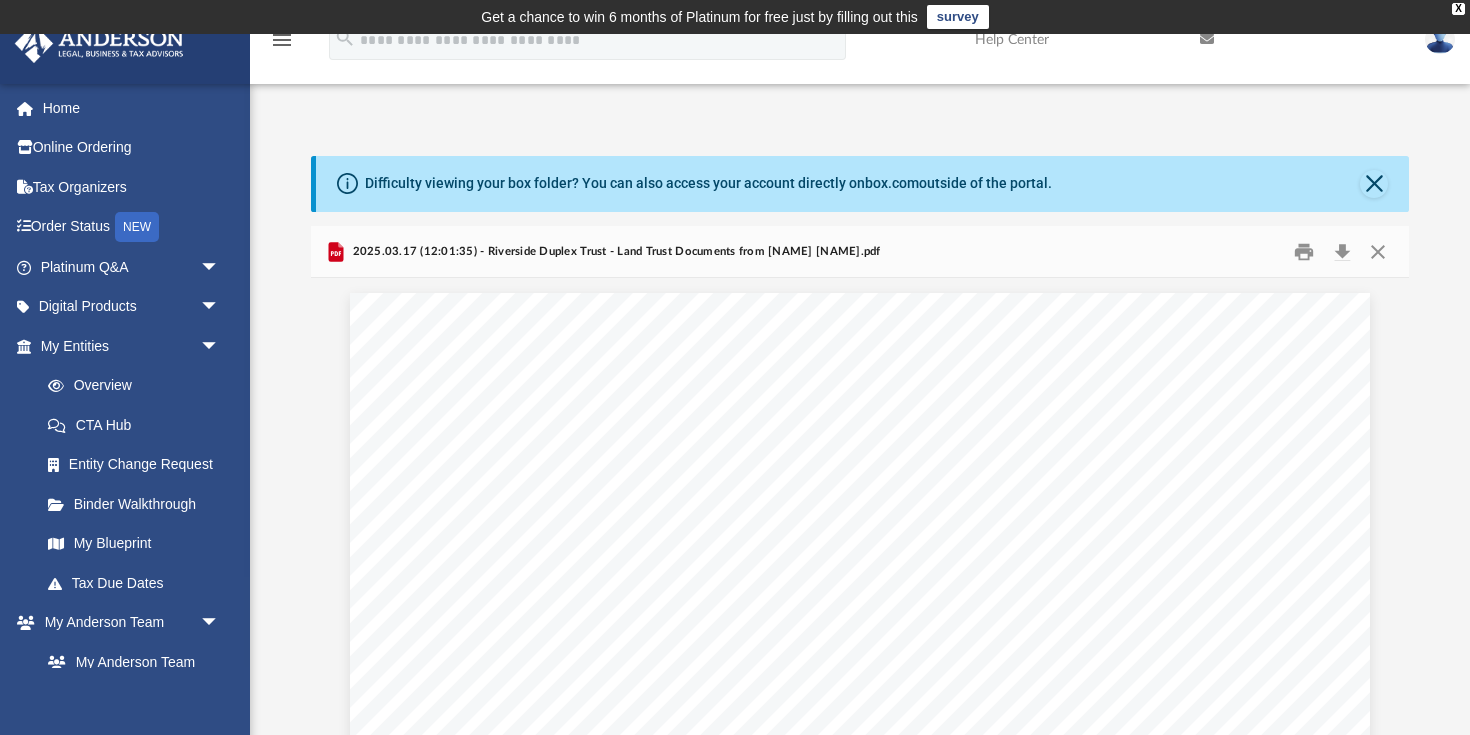 click on "Difficulty viewing your box folder? You can also access your account directly on  box.com  outside of the portal.  No Client Folder Found - Please contact   your team   for assistance.  Viewable-ClientDocs Mail Name    Modified    Size    File 2025.03.17 (12:01:35) - Riverside Duplex Trust - Land Trust Documents from Carrie Karl.pdf Mon Mar 17 2025  by ABA_NEST_APP 705.35 KB File 2025.03.24 (10:05:00) - 7th Street Cottage Trust - Land Trust Documents from City of Gearhart Planning & Code Enforcement.pdf Mon Mar 24 2025  by ABA_NEST_APP 389.2 KB File 2025.03.27 (13:00:01) - Gearhart Cottage Trust - Land Trust Documents from Tony Como.pdf Thu Mar 27 2025  by ABA_NEST_APP 862.11 KB File 2025.03.31 (10:15:11) - 7th Street Cottage, LLC - Mail from LexisNexis-FIRSt.pdf Mon Mar 31 2025  by ABA_NEST_APP 166.71 KB File 2025.04.11 (10:19:56) - Cumberland South Trust - Land Trust Documents from Christine Bond.pdf Fri Apr 11 2025  by ABA_NEST_APP 359.32 KB File Fri Apr 25 2025  by ABA_NEST_APP 514.57 KB File File" at bounding box center (860, 475) 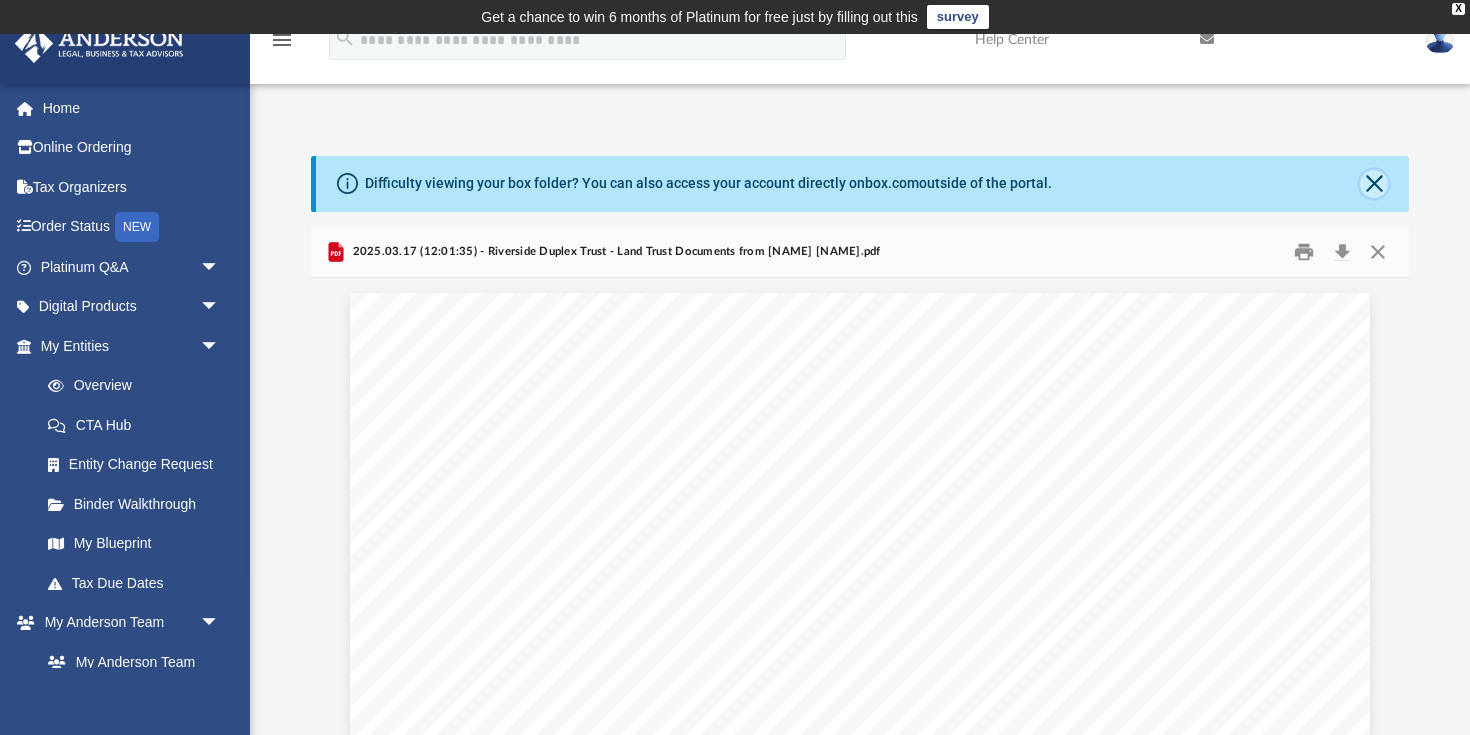 click 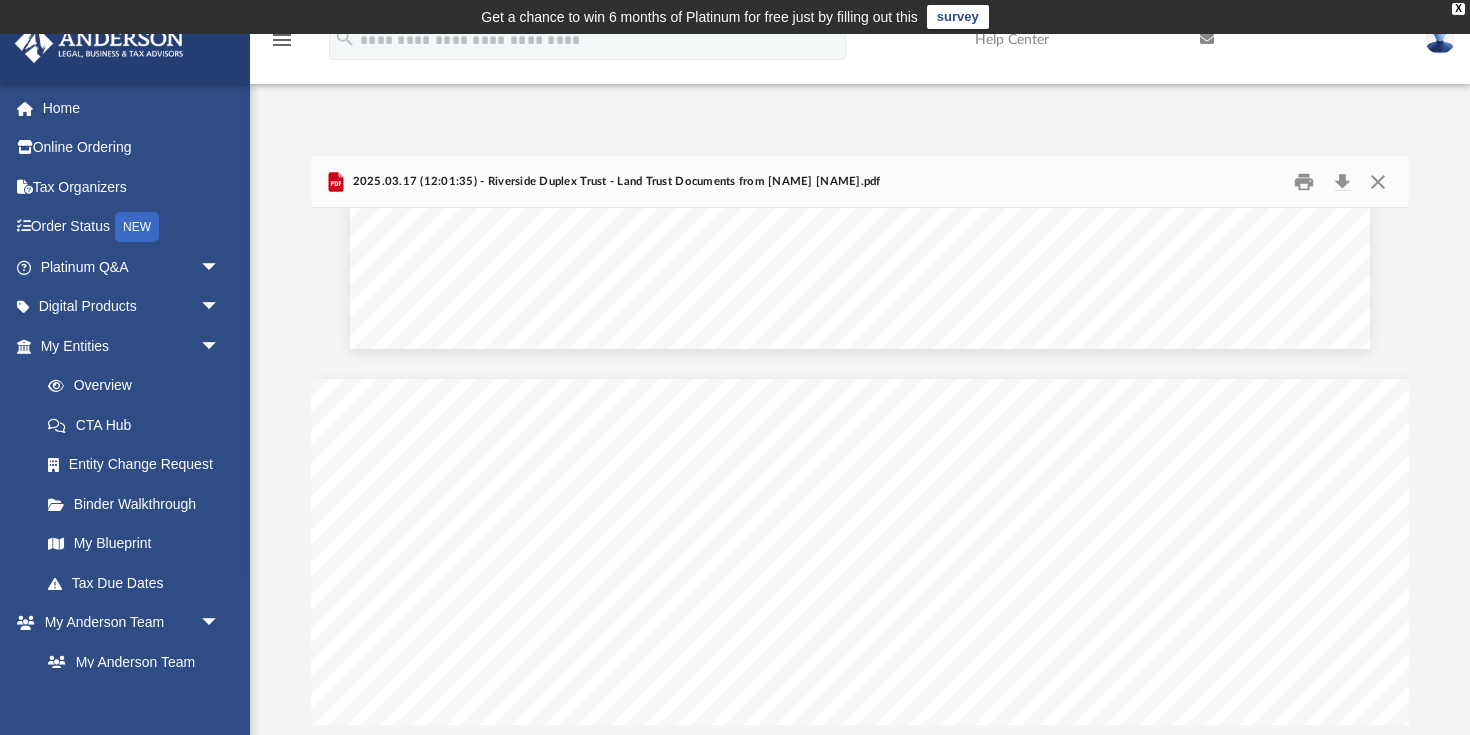 scroll, scrollTop: 4057, scrollLeft: 0, axis: vertical 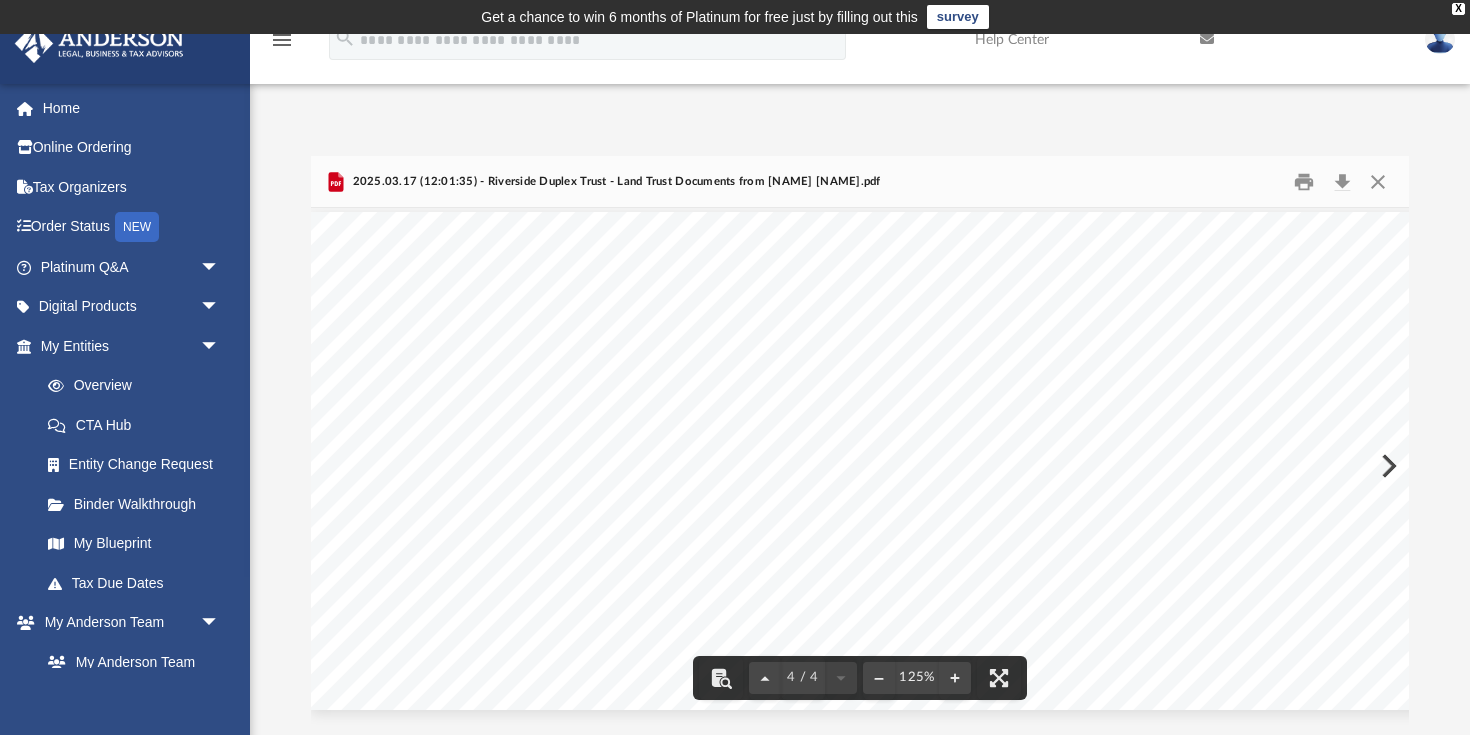 click at bounding box center (880, 461) 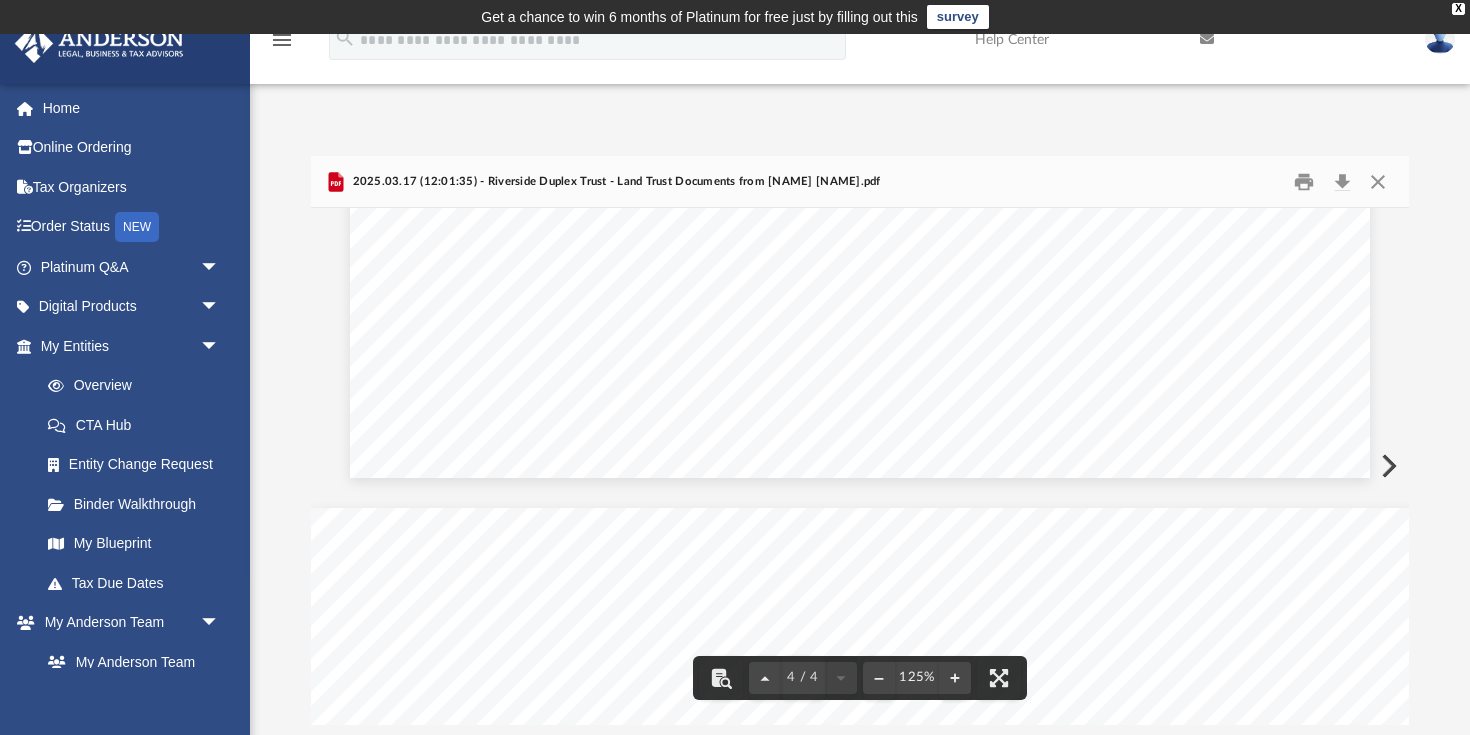 scroll, scrollTop: 3660, scrollLeft: 0, axis: vertical 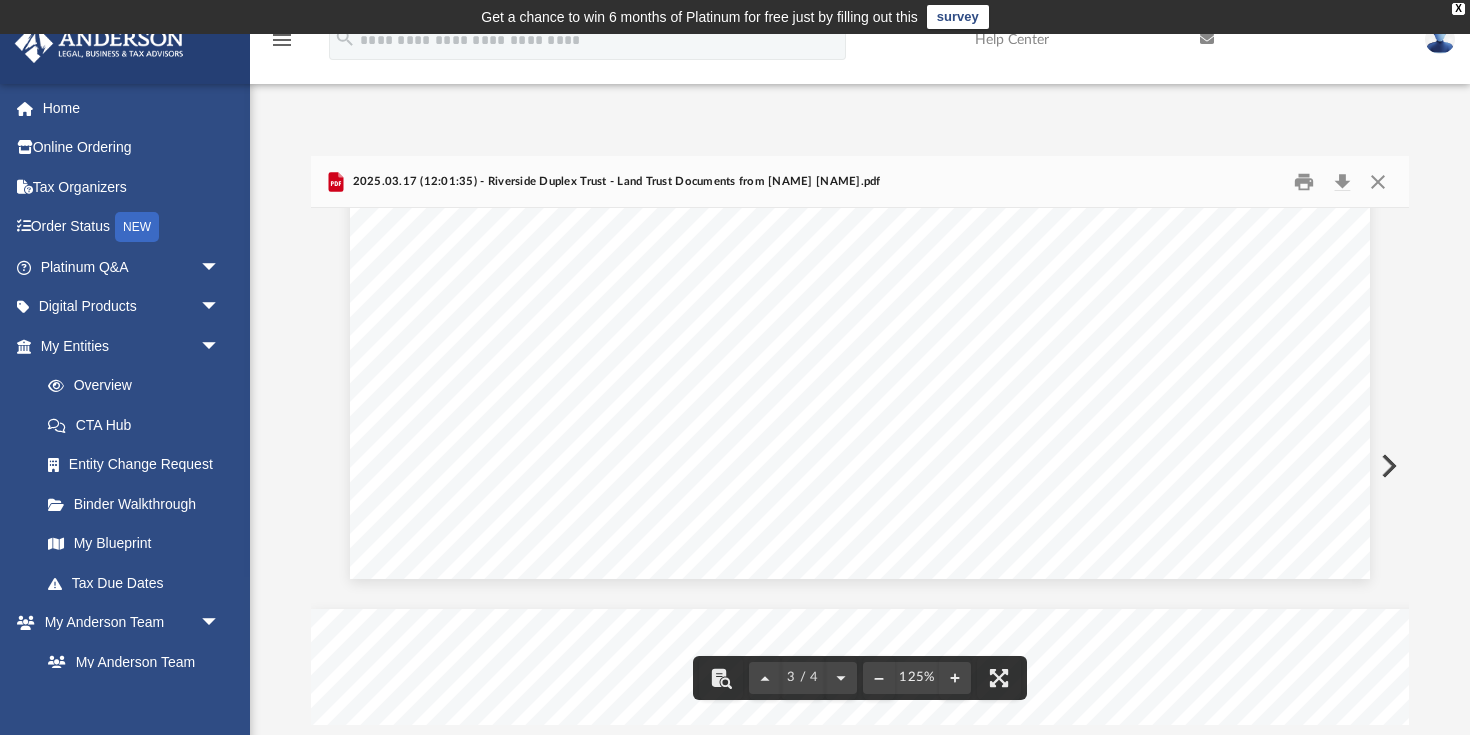 click at bounding box center [1387, 466] 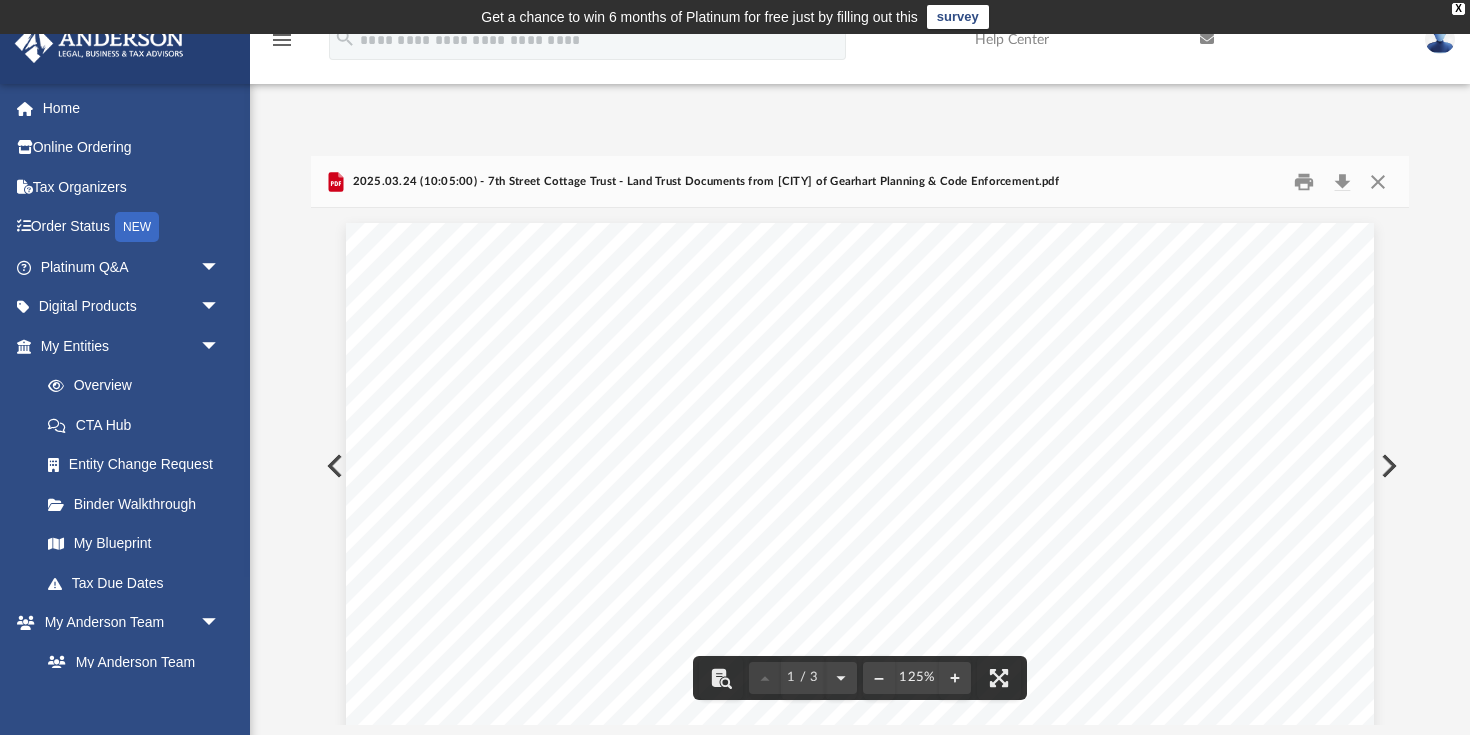 click at bounding box center (860, 880) 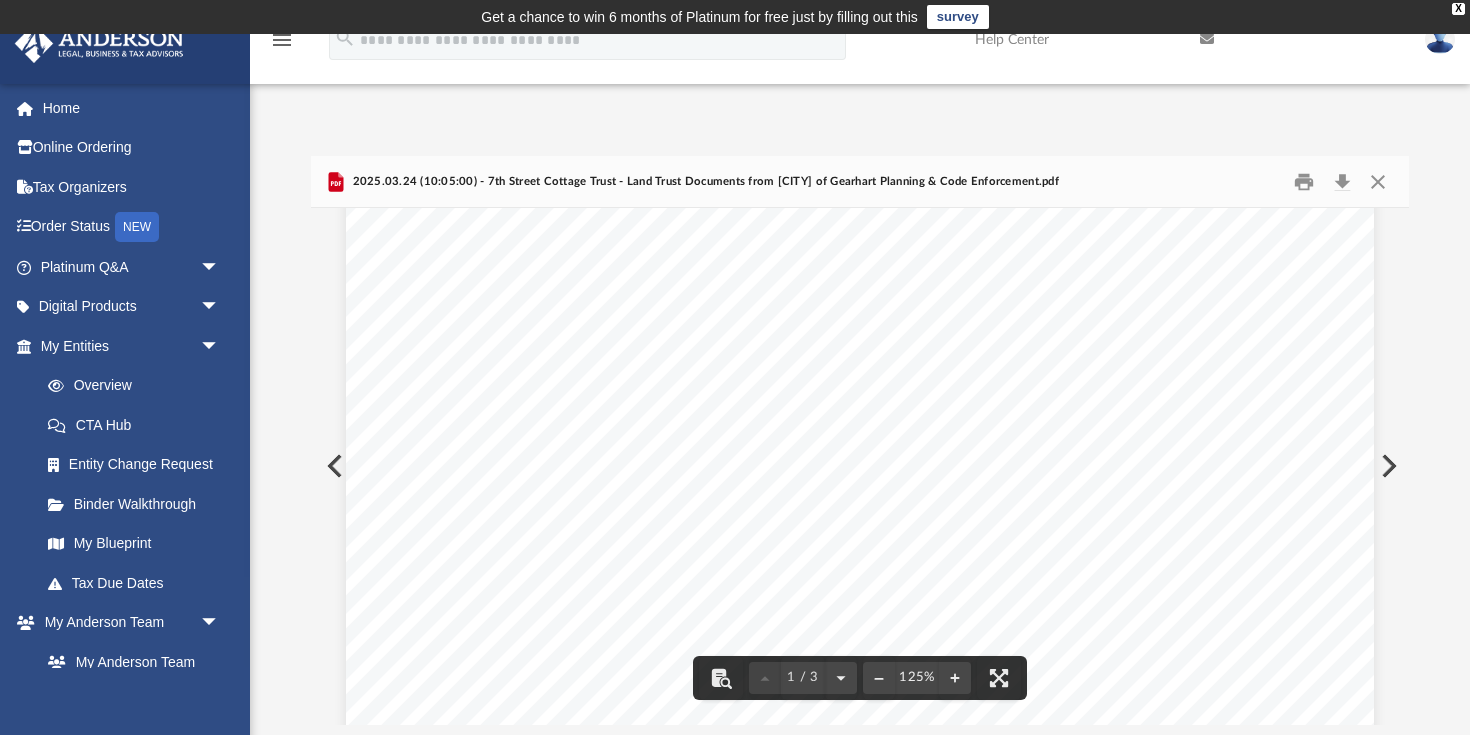 scroll, scrollTop: 0, scrollLeft: 0, axis: both 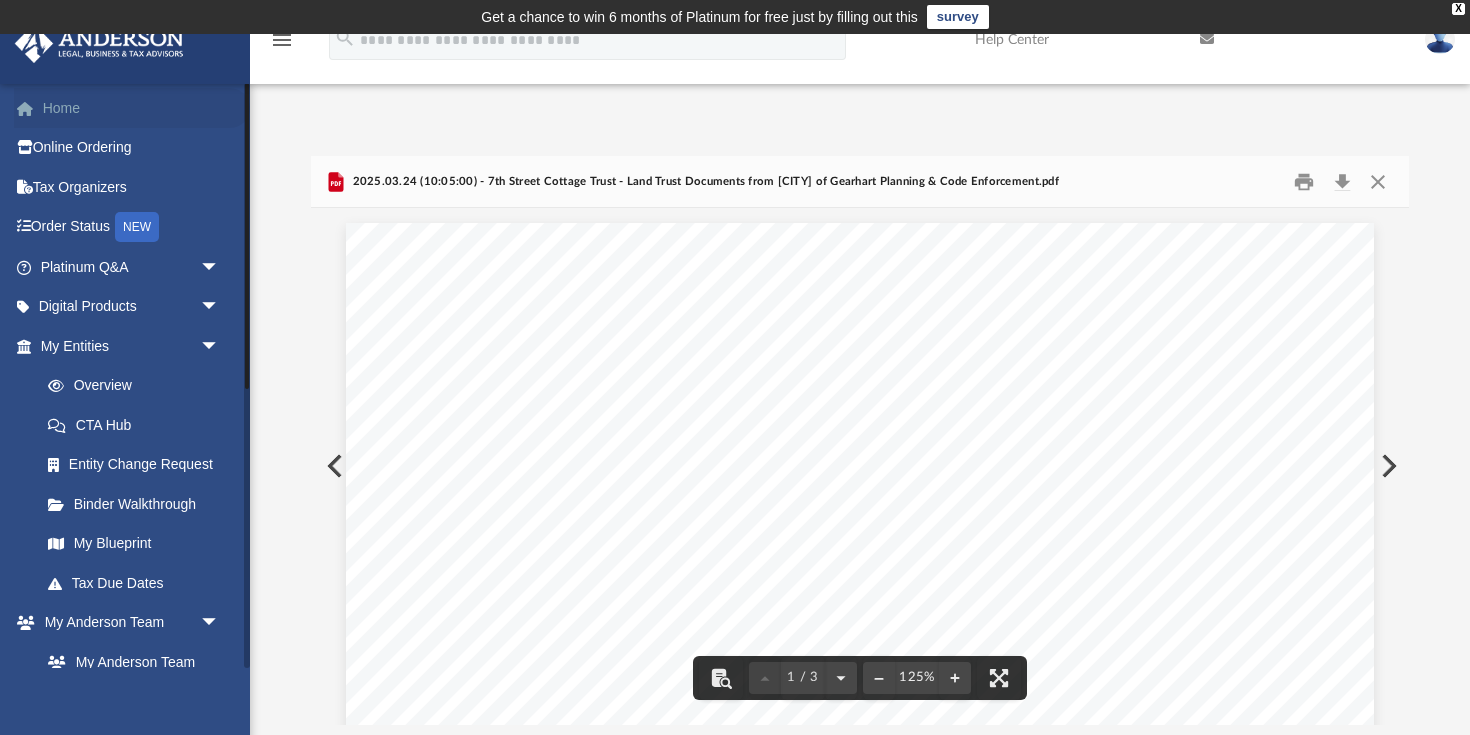 click on "Home" at bounding box center (132, 108) 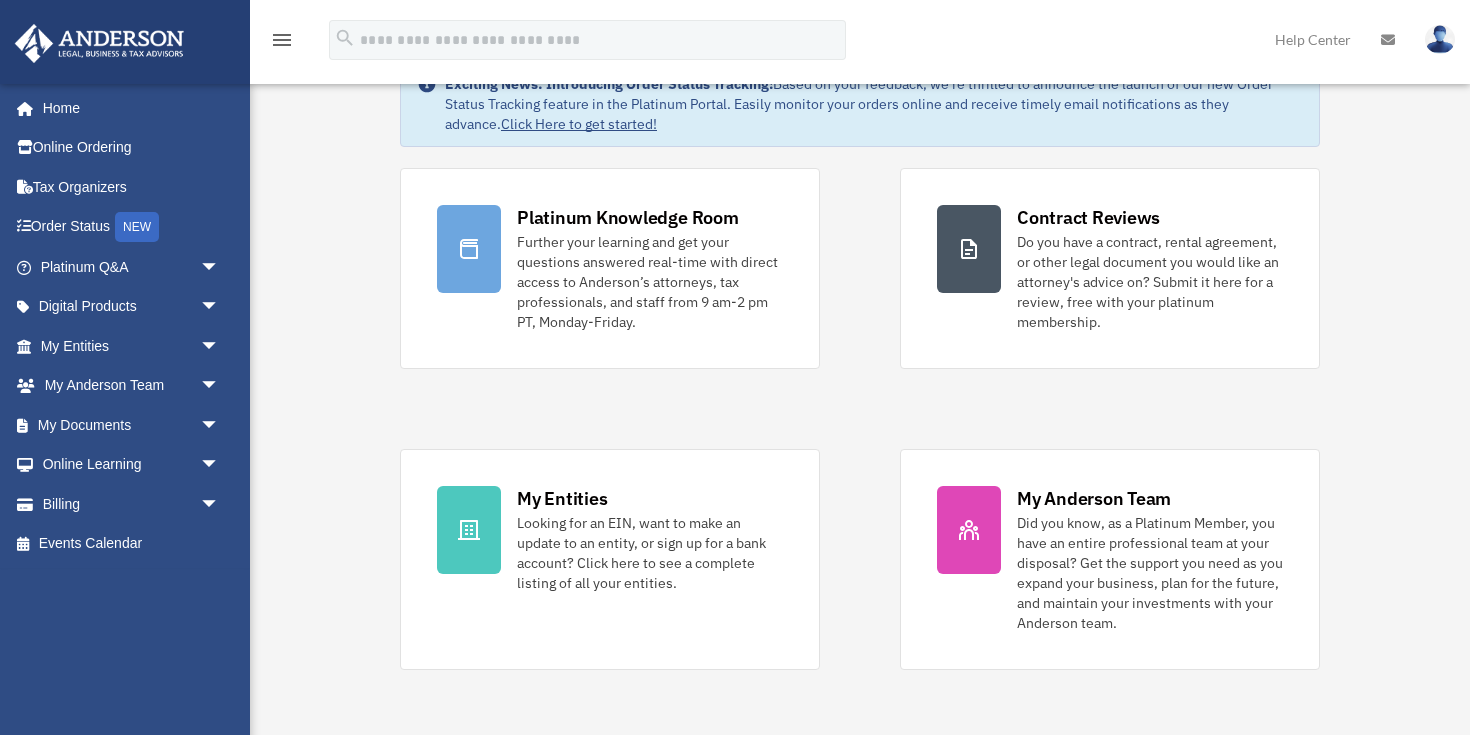 scroll, scrollTop: 119, scrollLeft: 0, axis: vertical 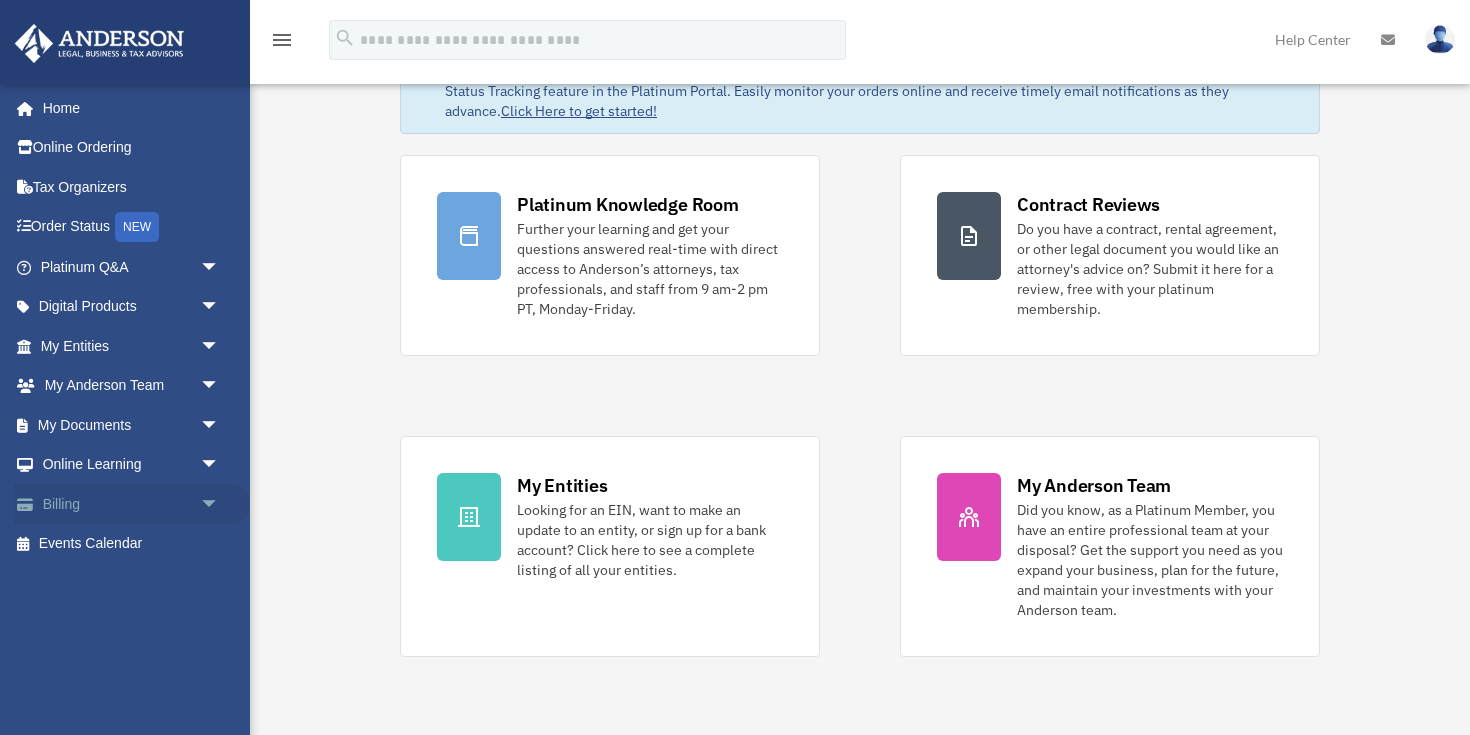click on "arrow_drop_down" at bounding box center [220, 504] 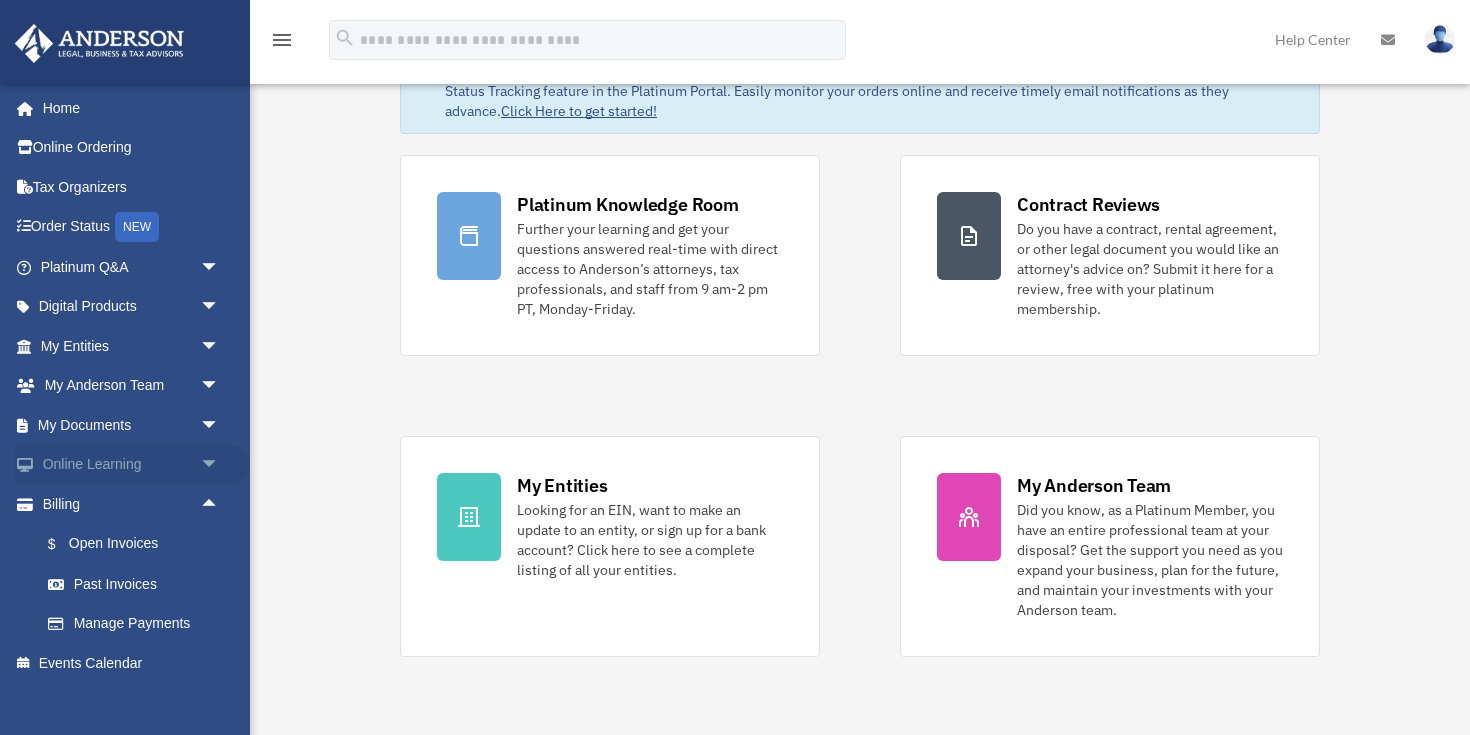 click on "arrow_drop_down" at bounding box center [220, 465] 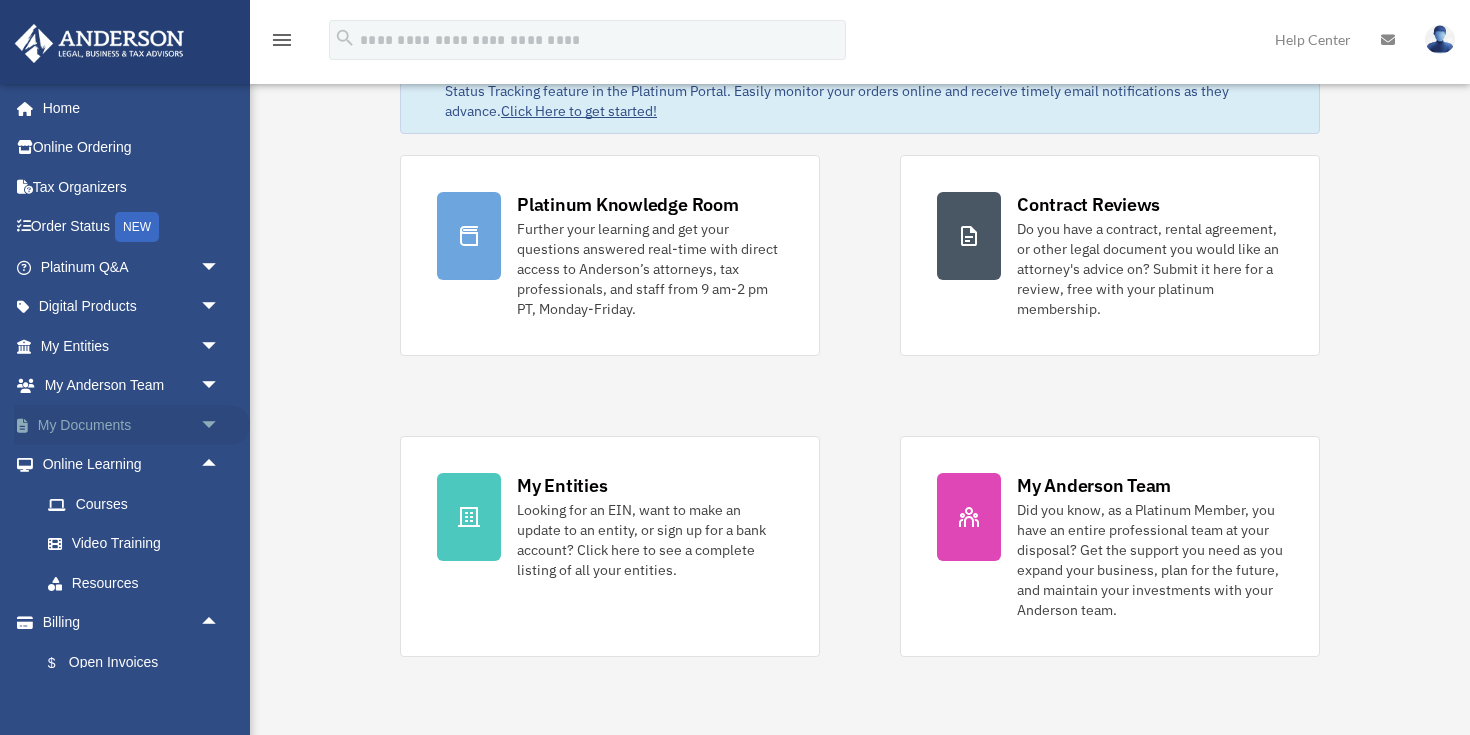 click on "arrow_drop_down" at bounding box center [220, 425] 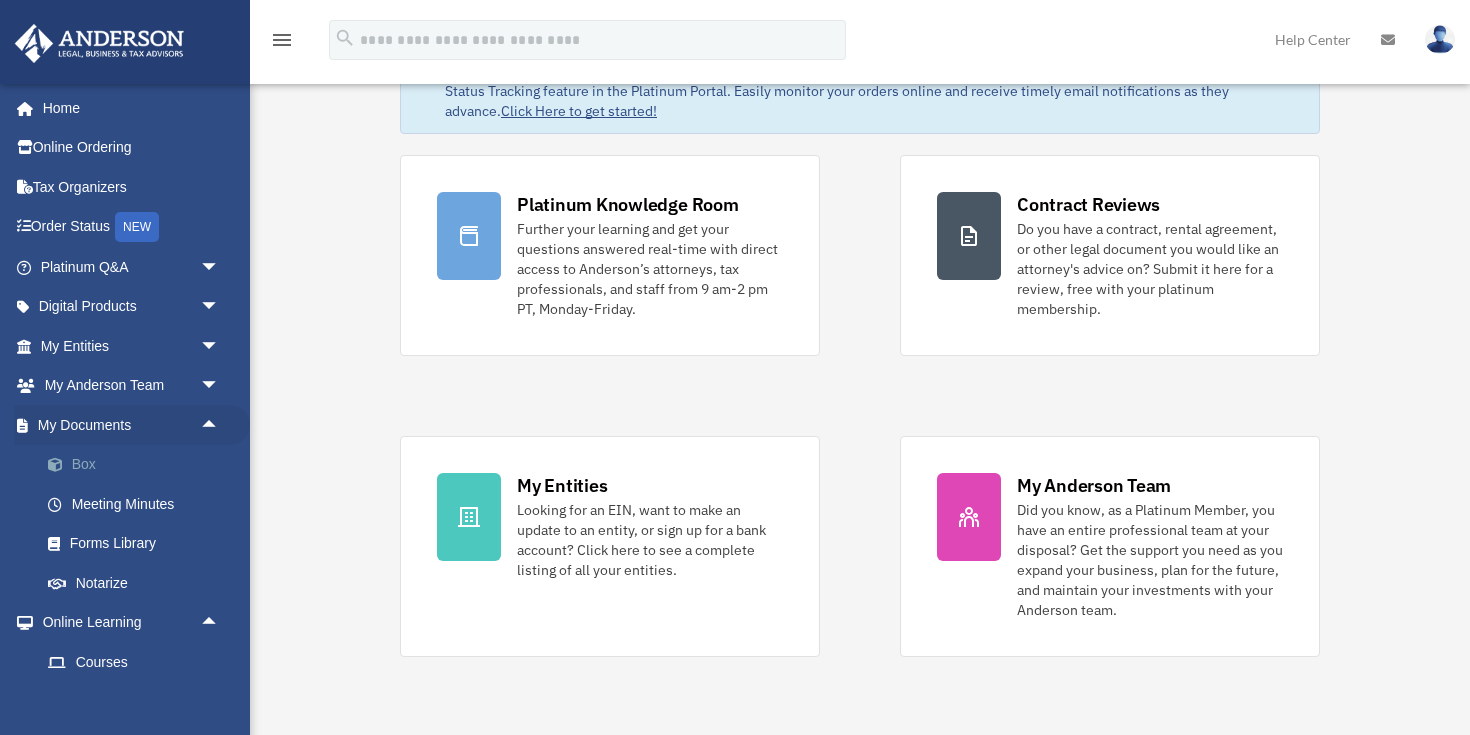 click on "Box" at bounding box center [139, 465] 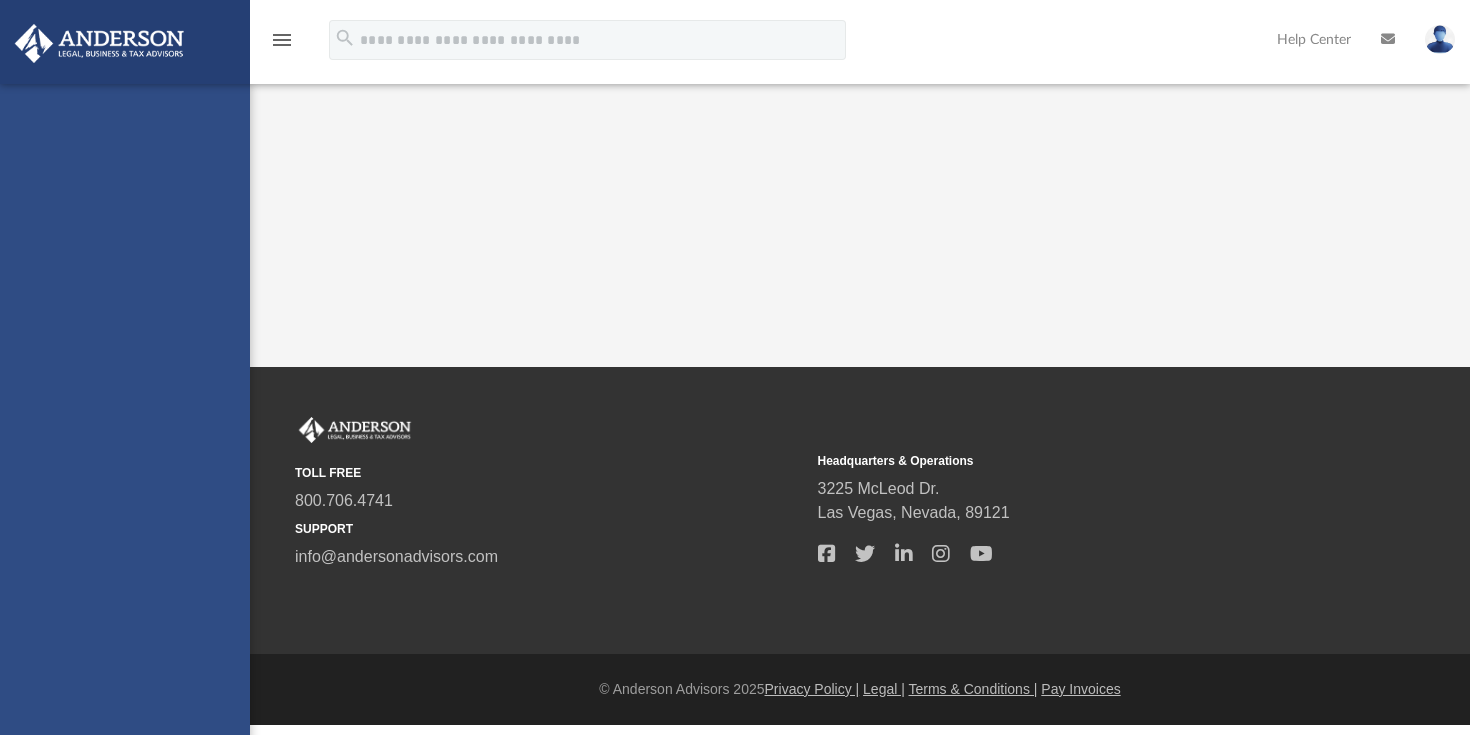 scroll, scrollTop: 0, scrollLeft: 0, axis: both 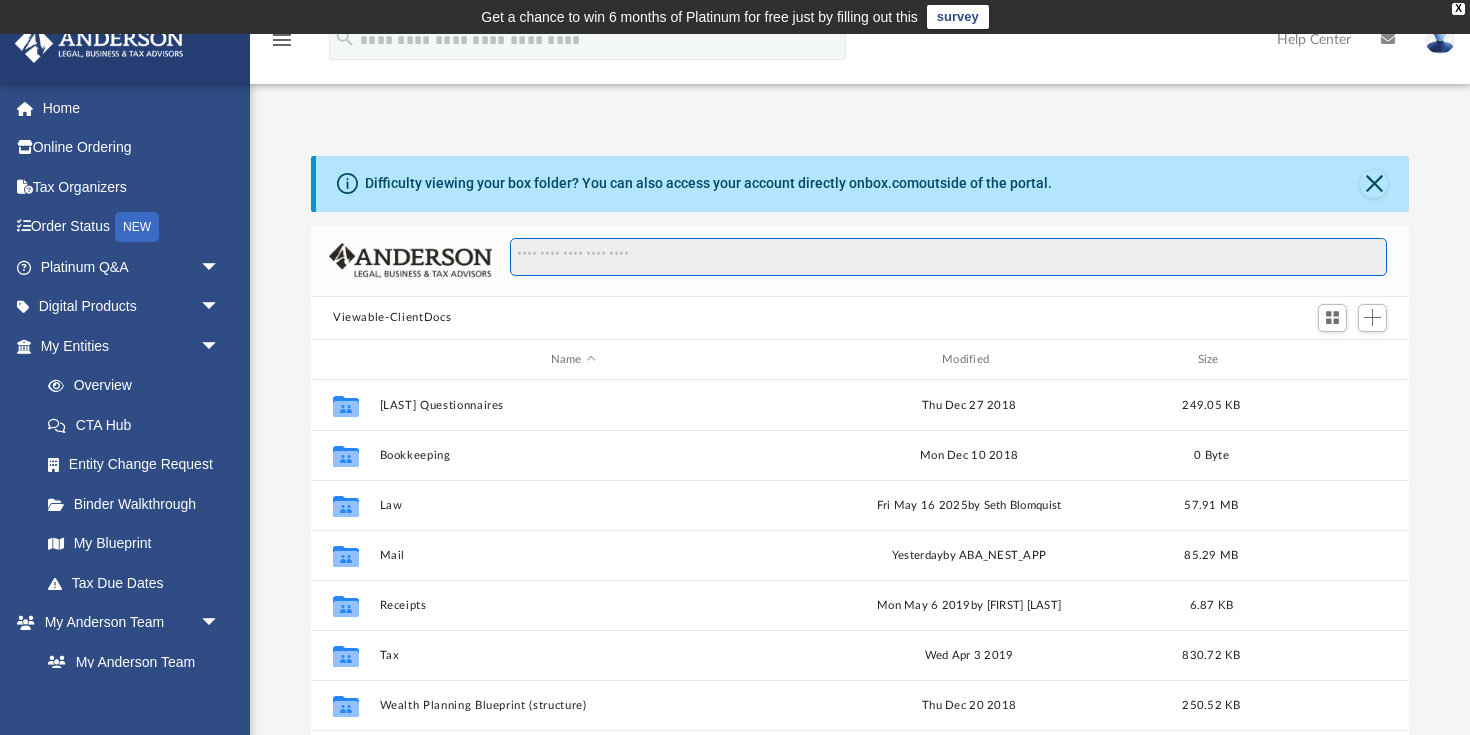 click at bounding box center [948, 257] 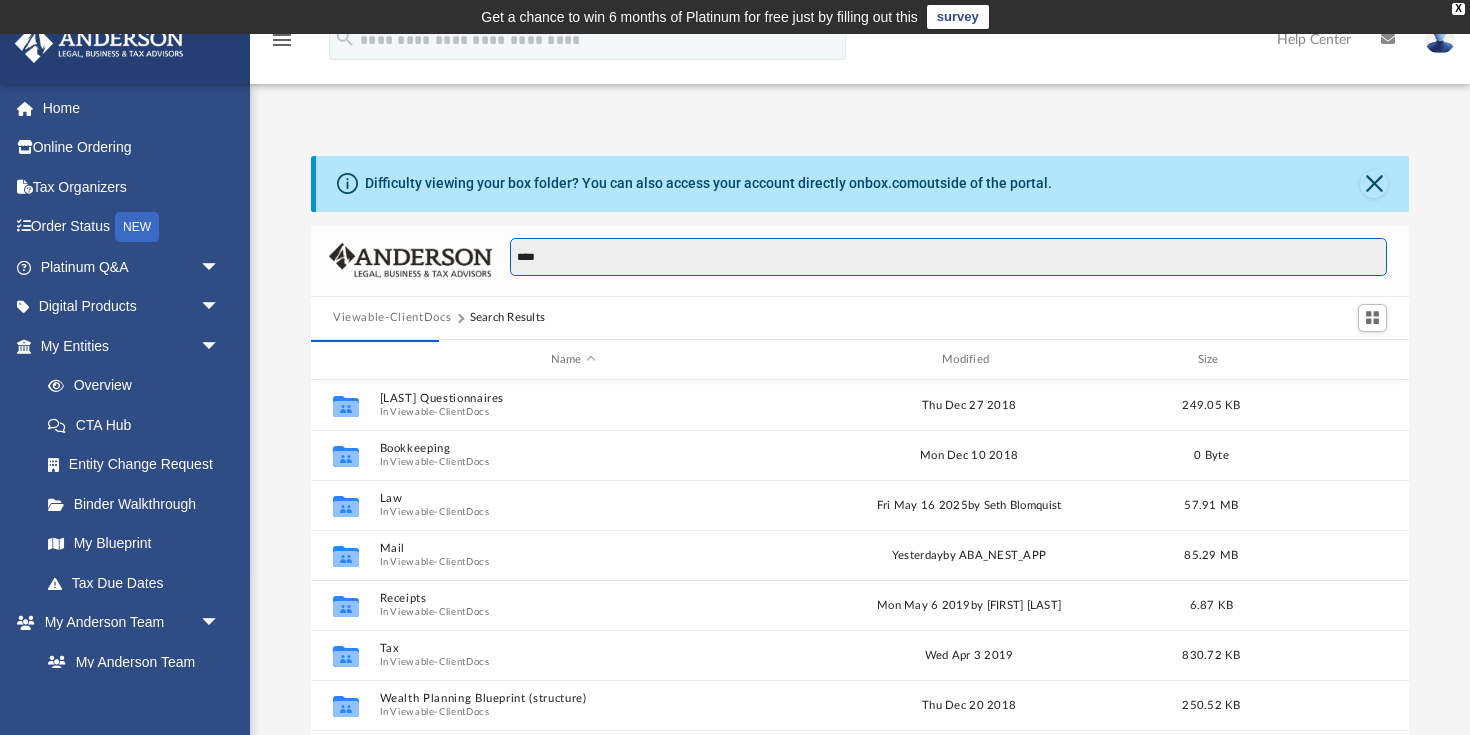 scroll, scrollTop: 393, scrollLeft: 1098, axis: both 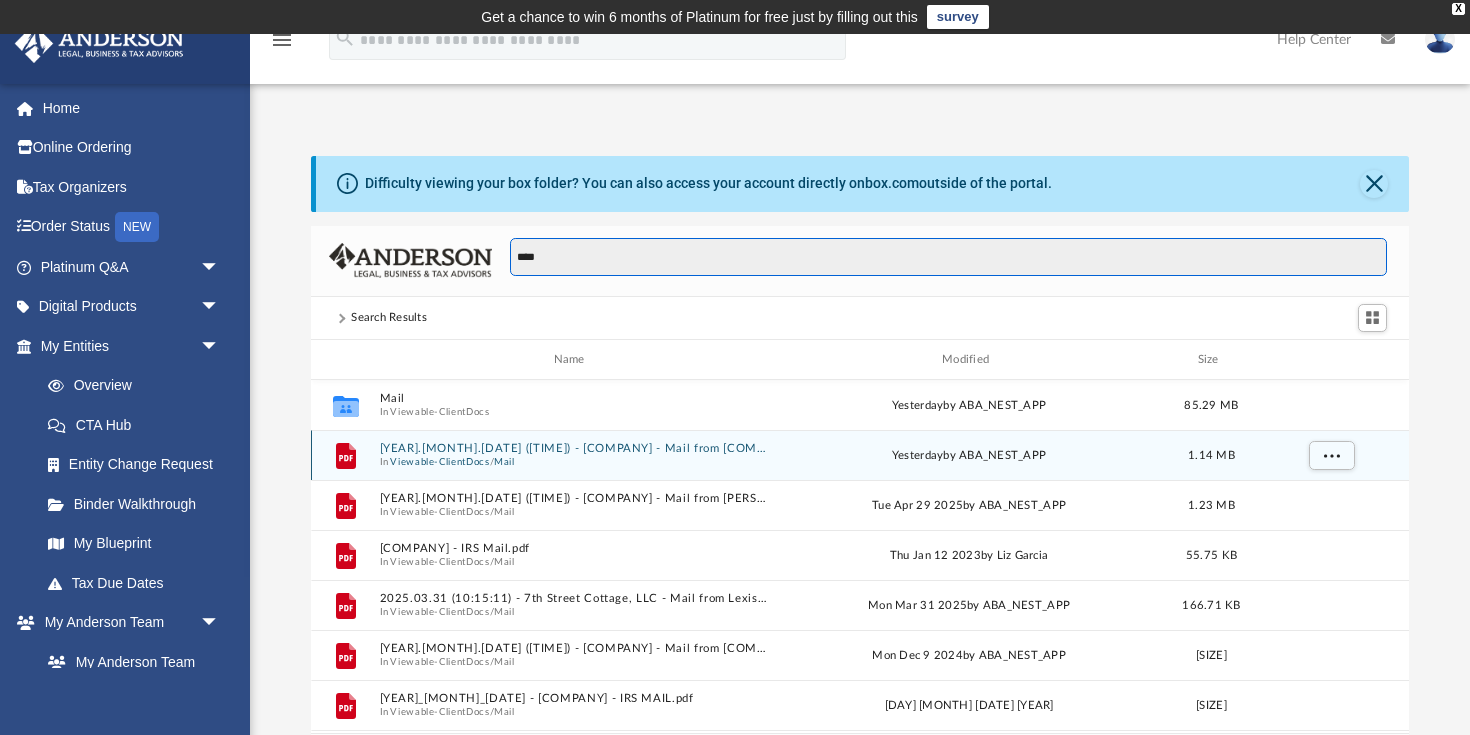 type on "****" 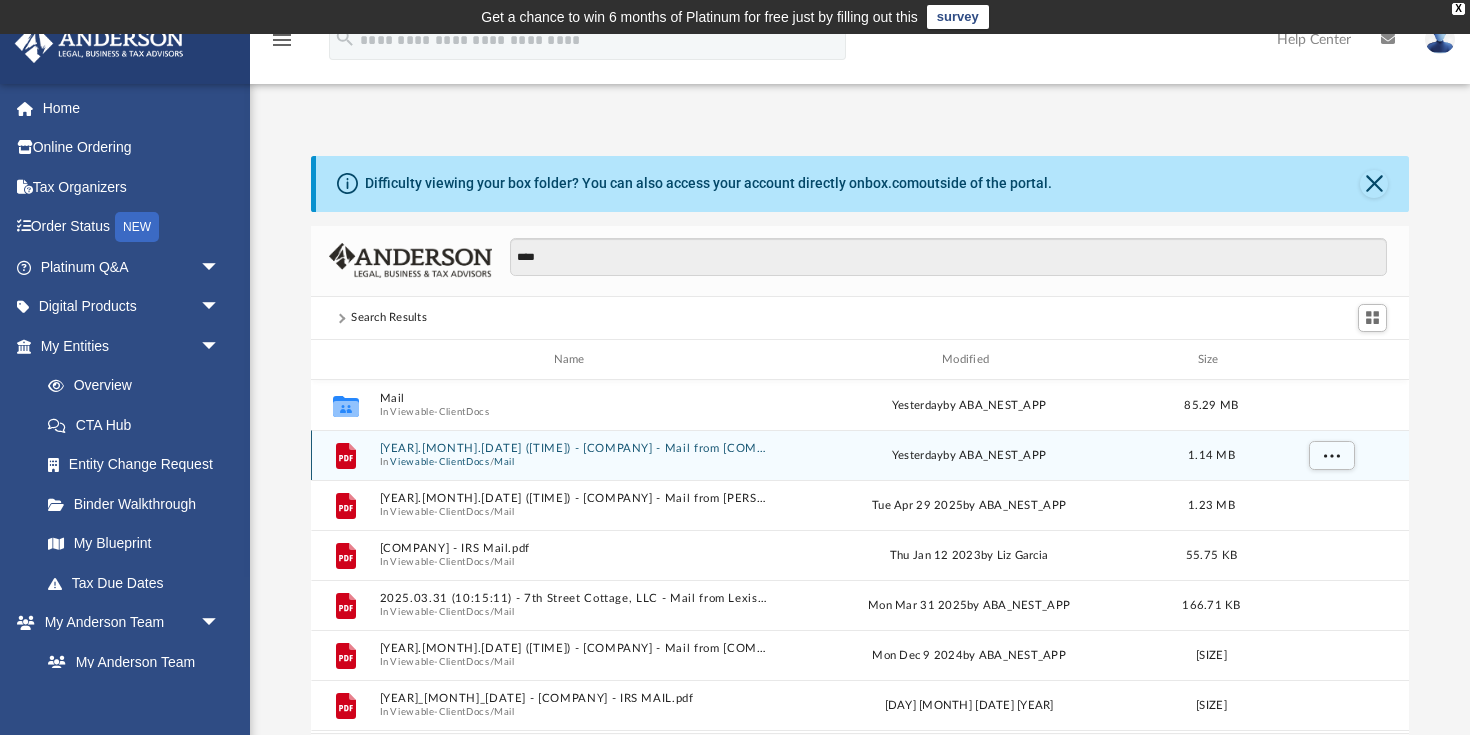 click on "[YEAR].[MONTH].[DATE] ([TIME]) - [COMPANY] - Mail from [COMPANY].pdf" at bounding box center [573, 449] 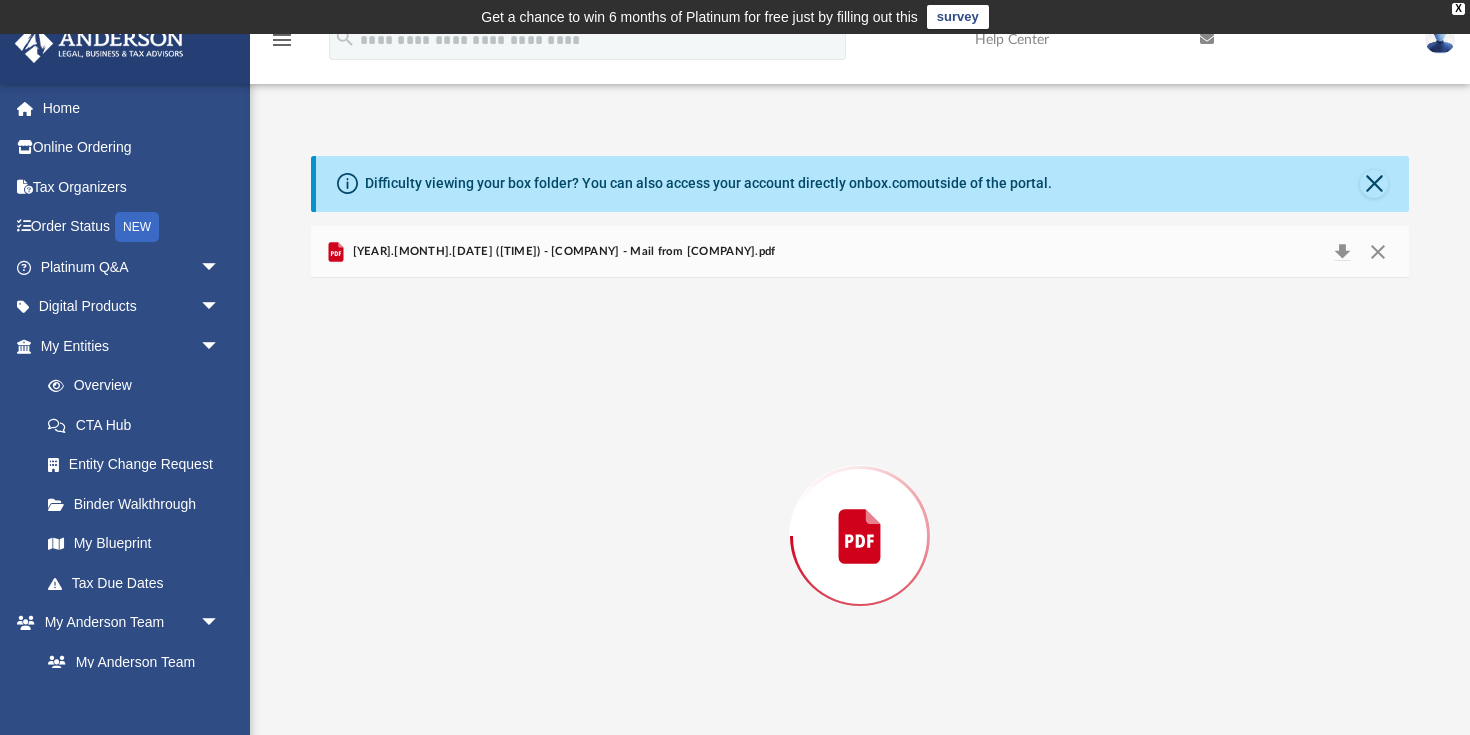 scroll, scrollTop: 59, scrollLeft: 0, axis: vertical 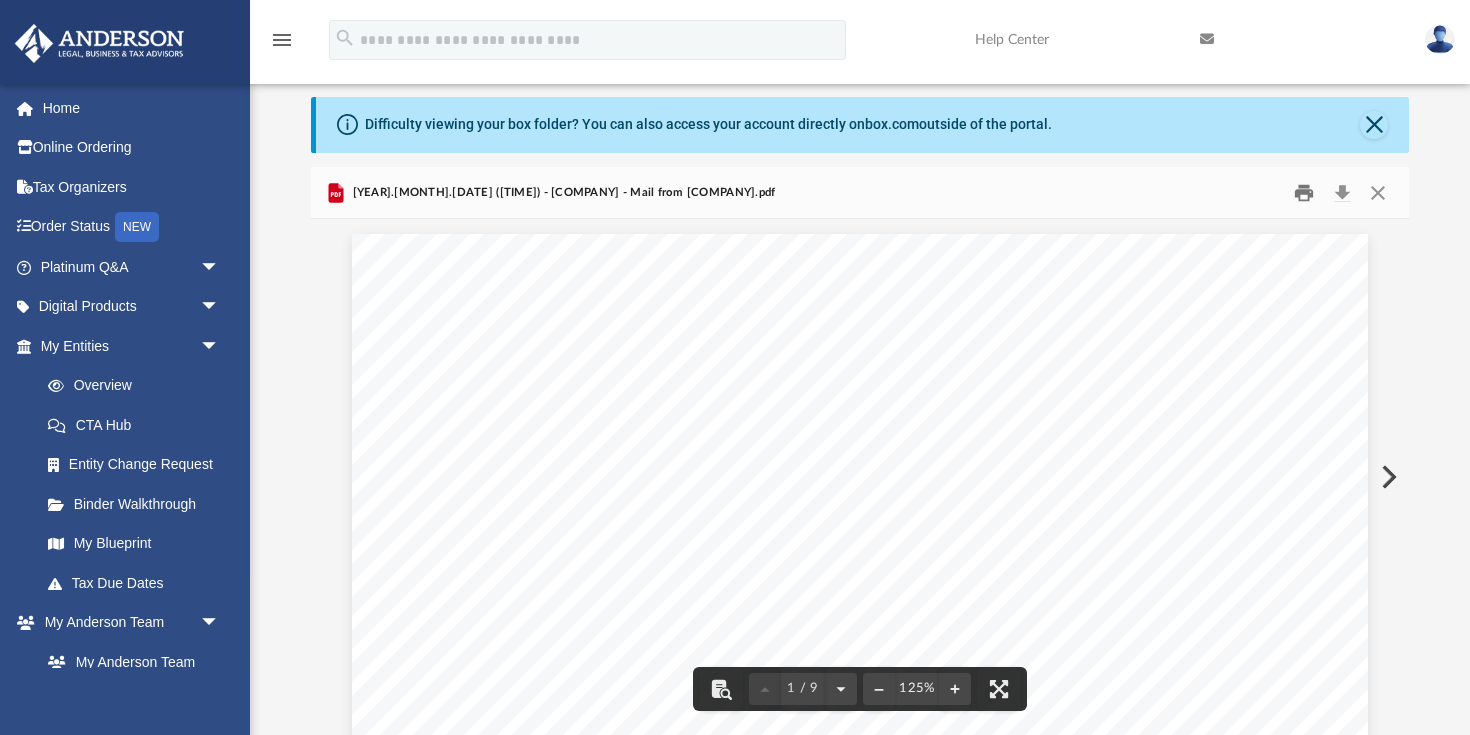 click at bounding box center [1305, 192] 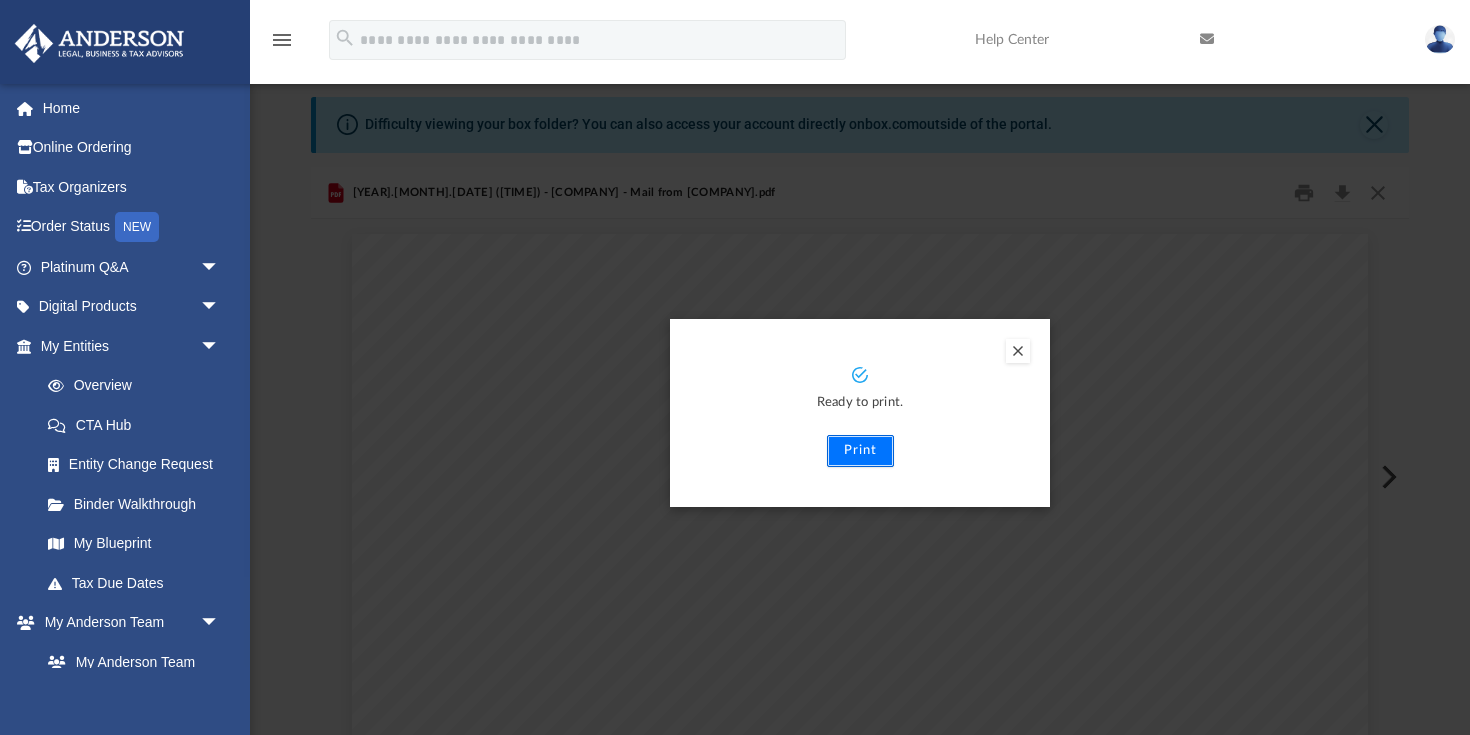 click on "Print" at bounding box center (860, 451) 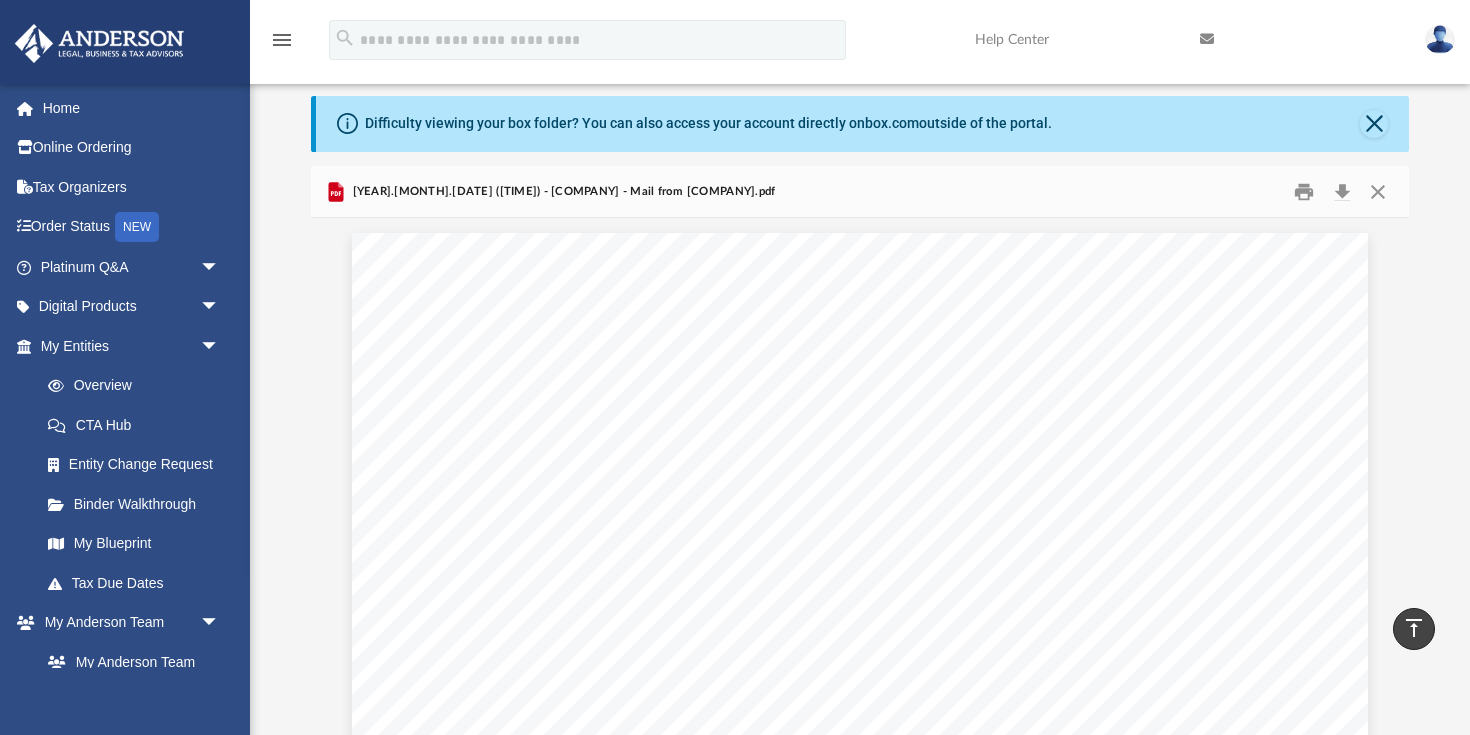 scroll, scrollTop: 0, scrollLeft: 0, axis: both 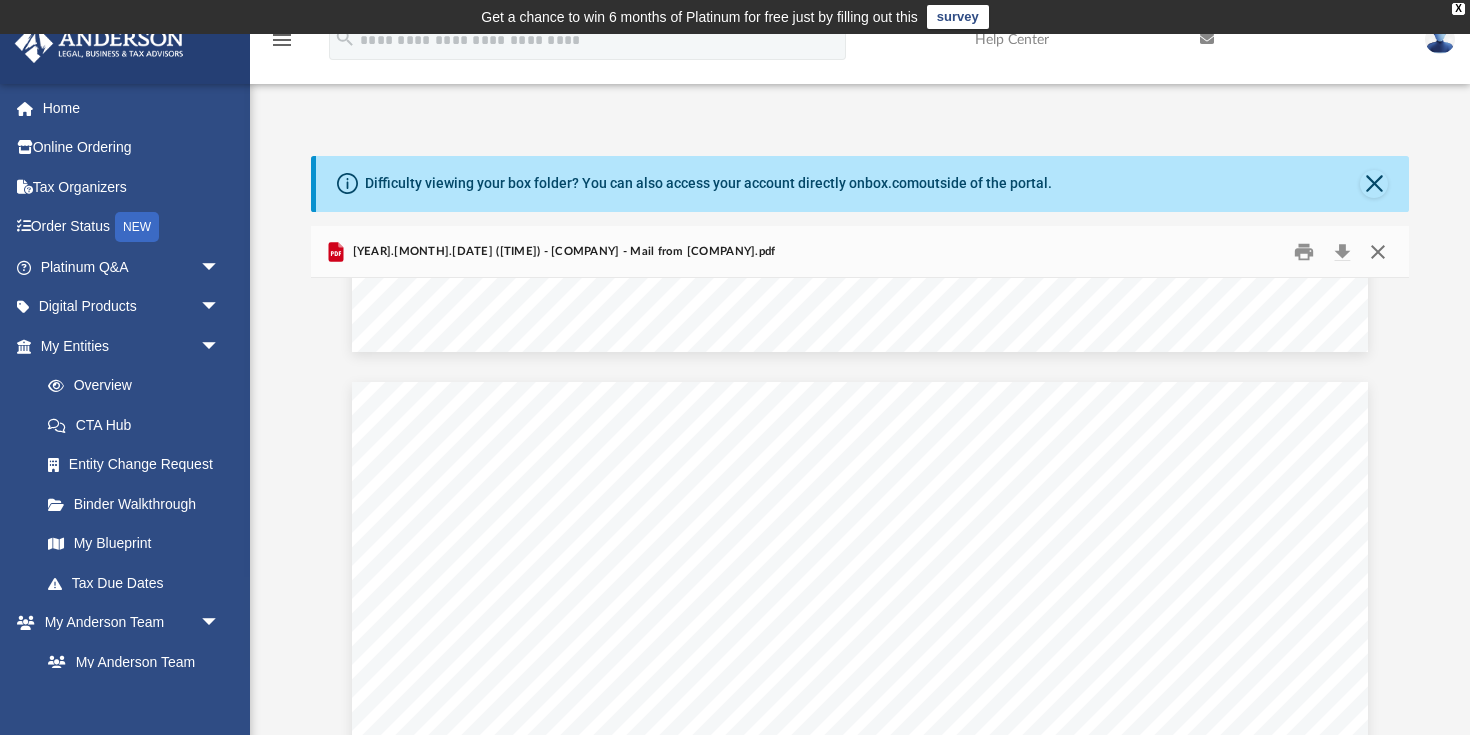 click at bounding box center (1378, 251) 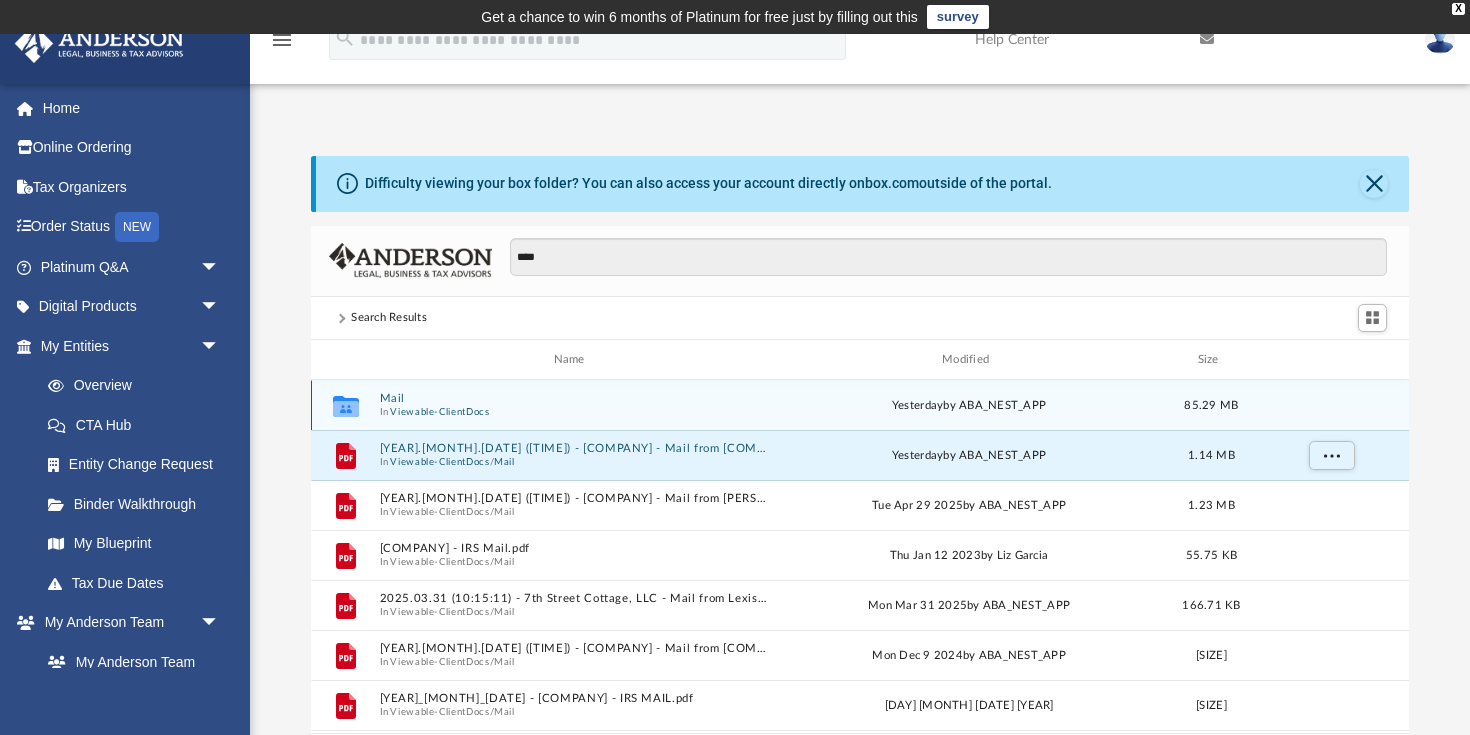 click on "Collaborated Folder" at bounding box center (346, 406) 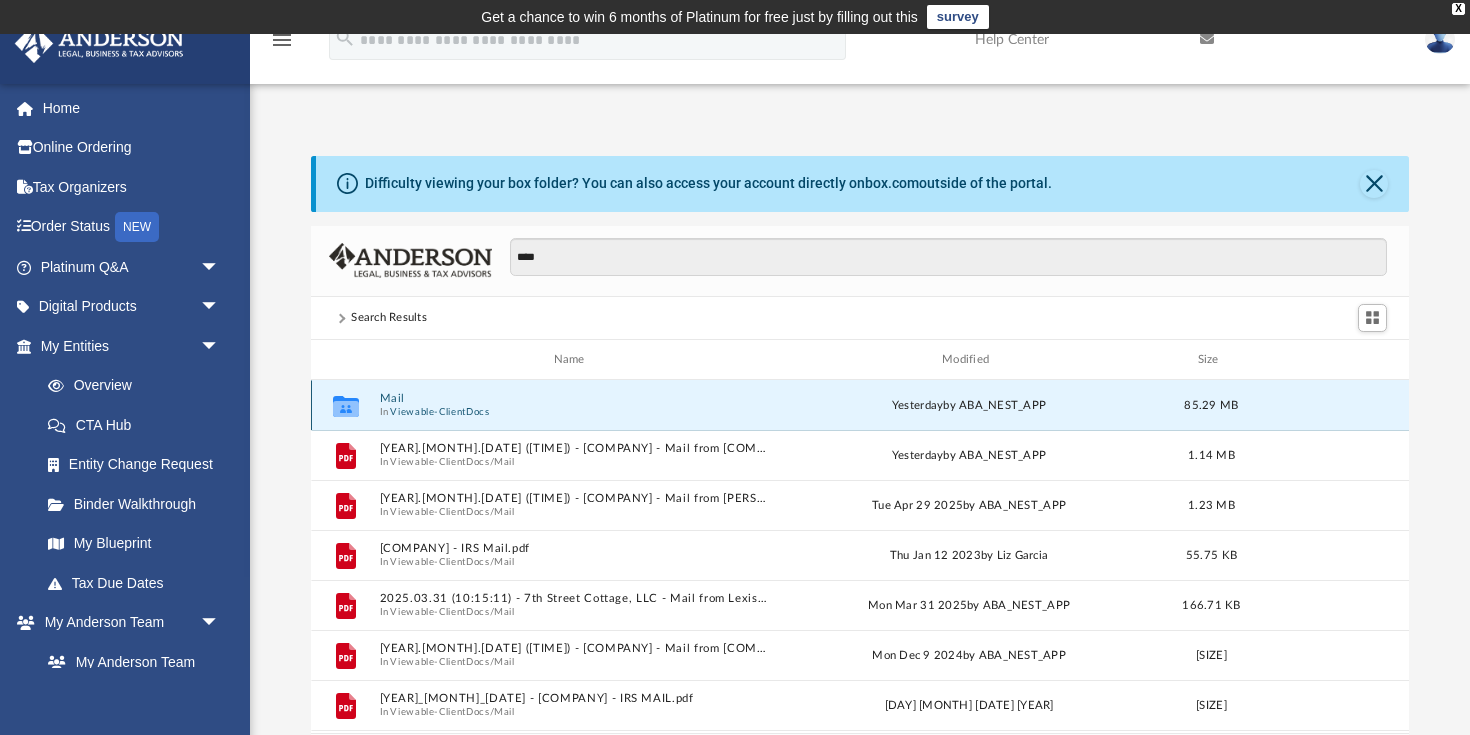 click on "Viewable-ClientDocs" at bounding box center (439, 412) 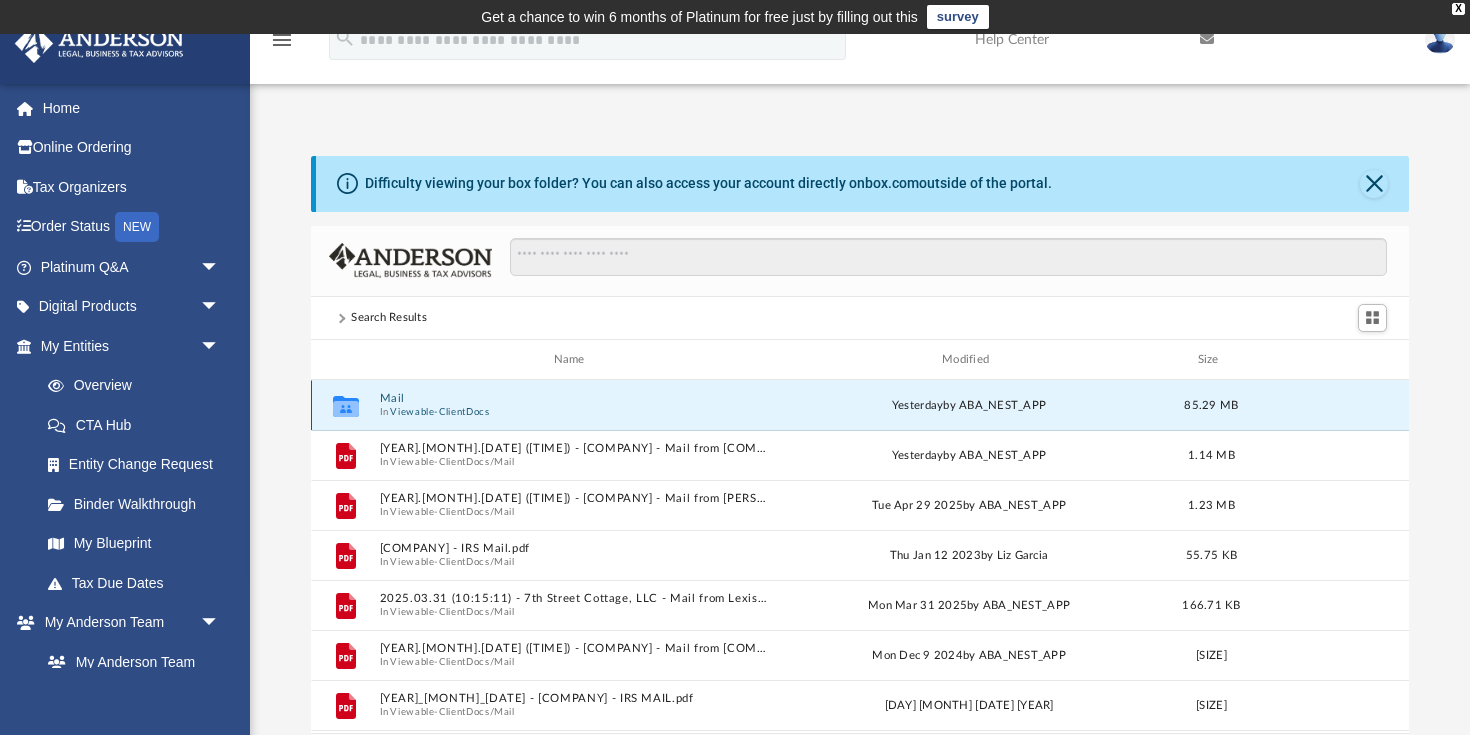 click on "Mail" at bounding box center (573, 399) 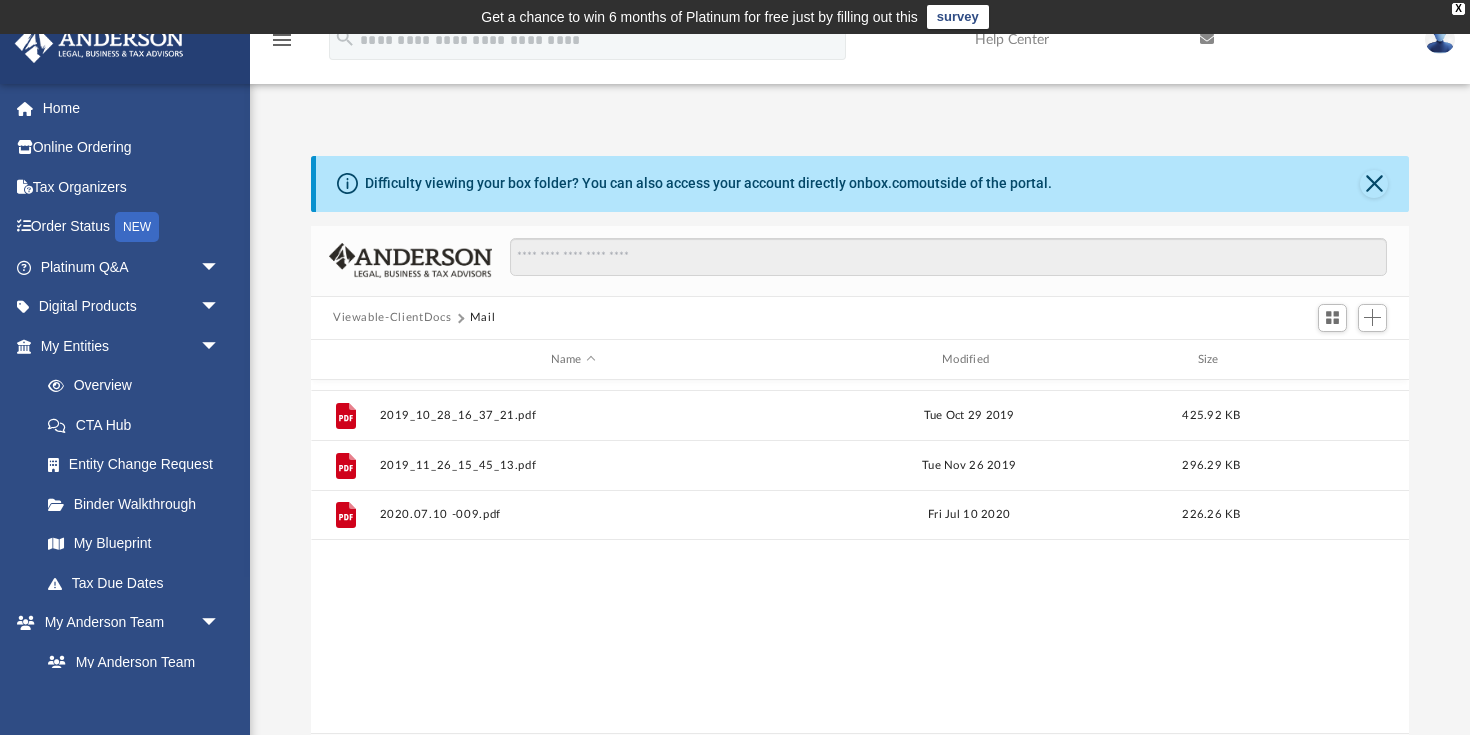 scroll, scrollTop: 0, scrollLeft: 0, axis: both 